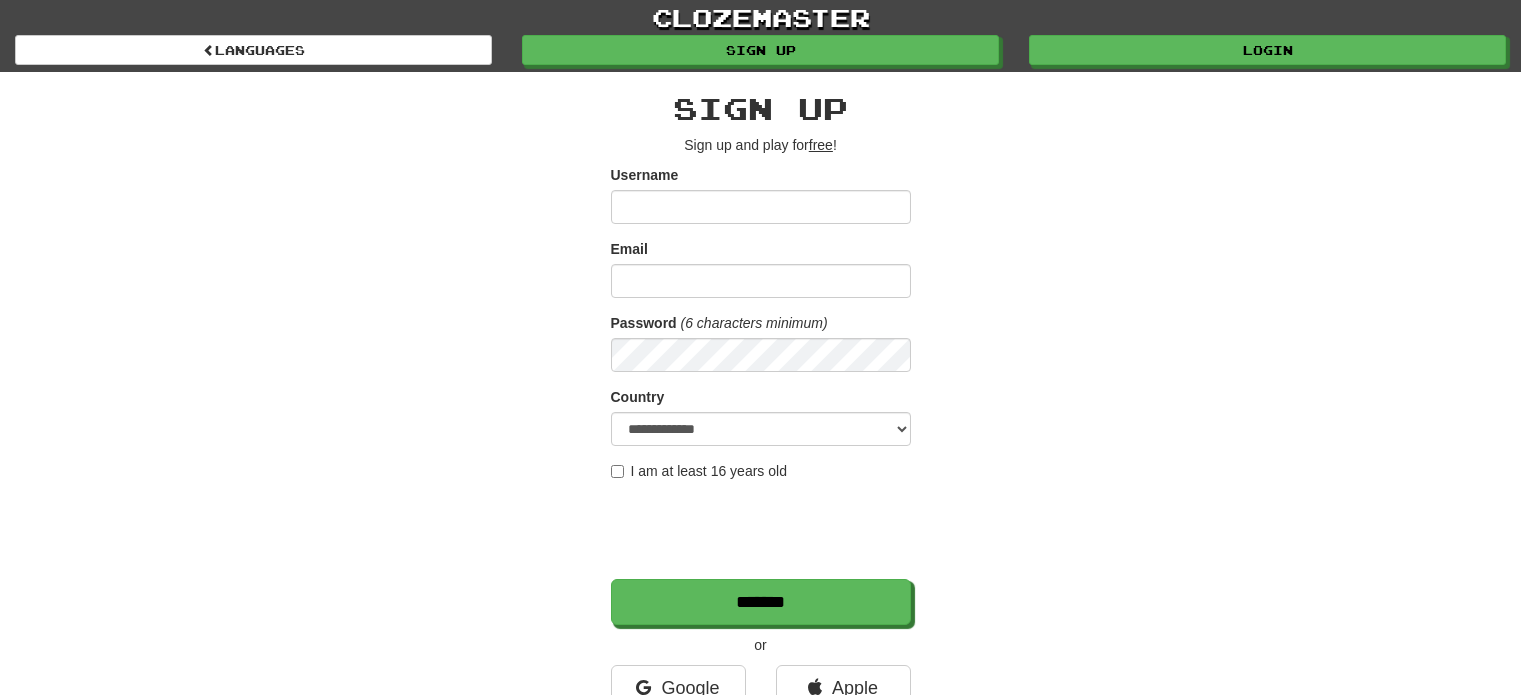scroll, scrollTop: 0, scrollLeft: 0, axis: both 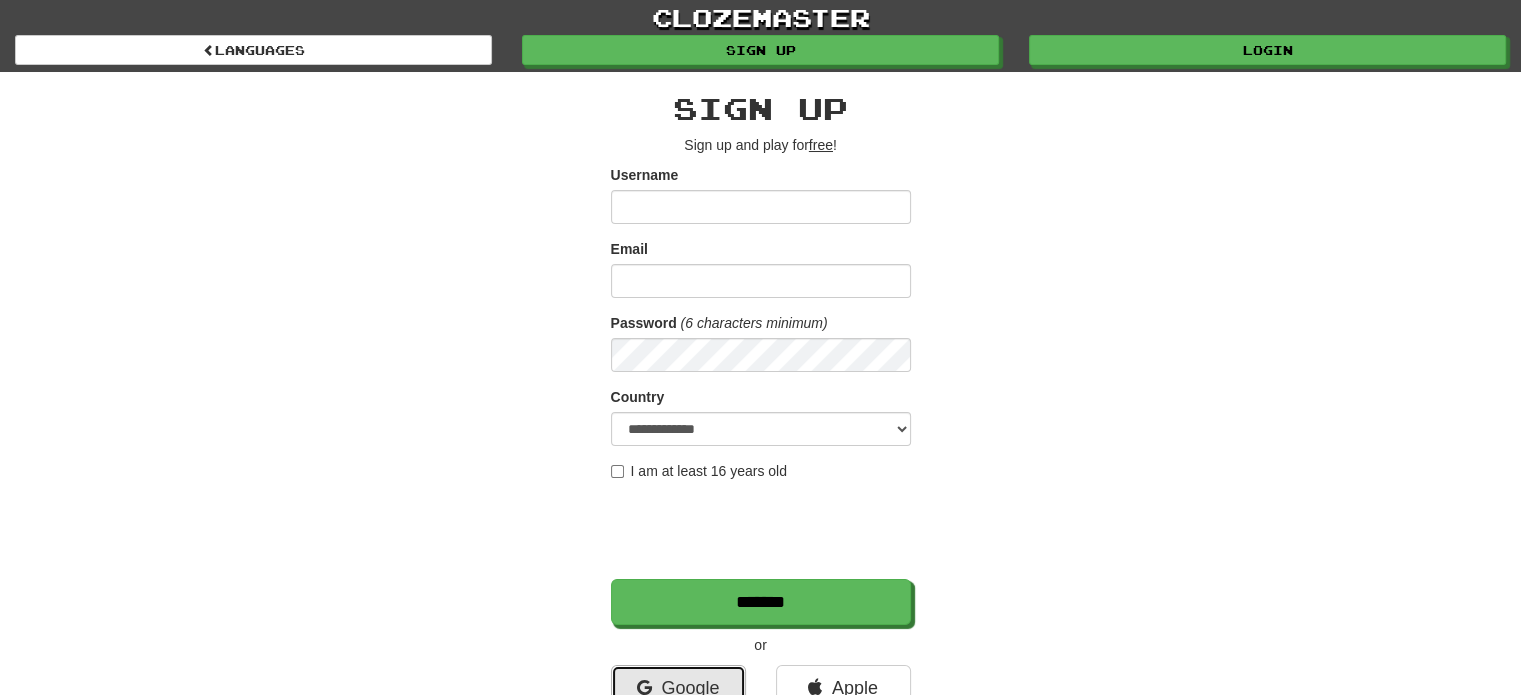 drag, startPoint x: 659, startPoint y: 686, endPoint x: 639, endPoint y: 679, distance: 21.189621 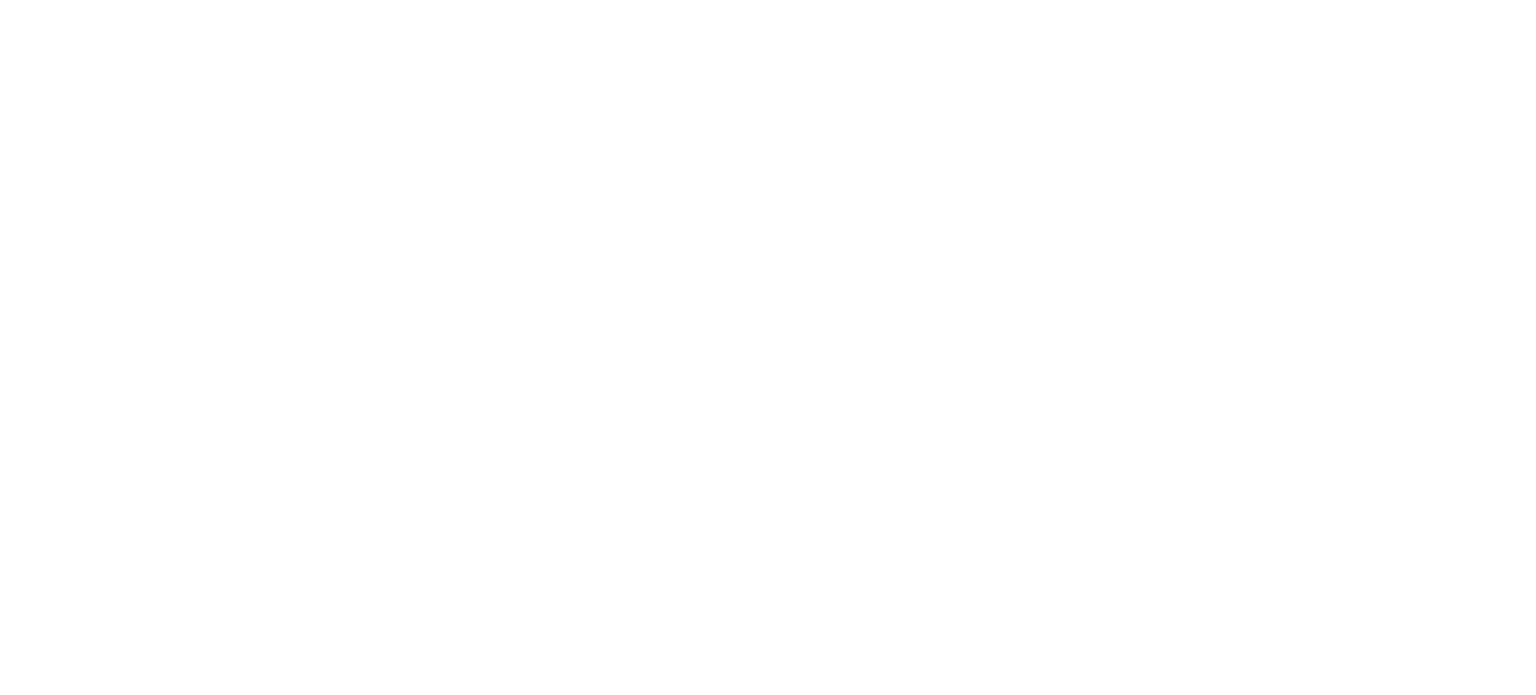 scroll, scrollTop: 0, scrollLeft: 0, axis: both 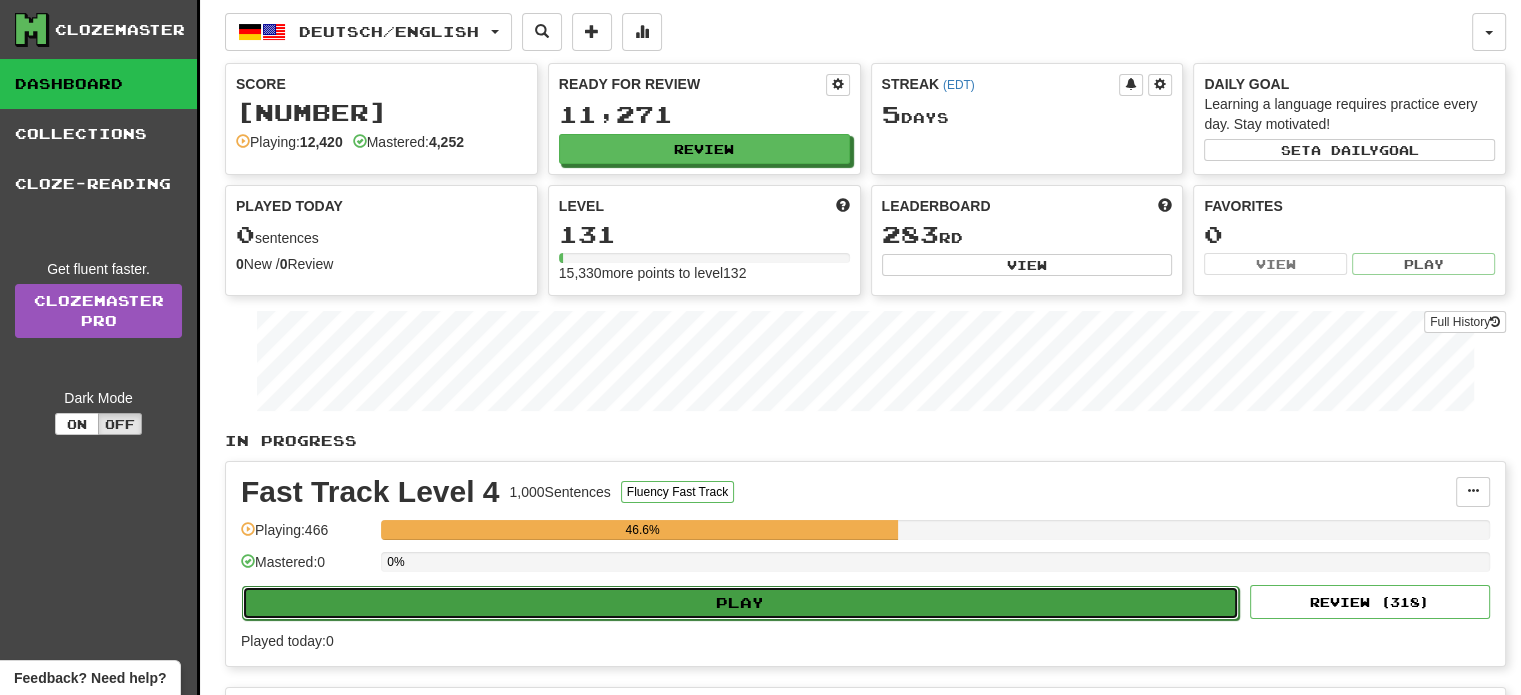 click on "Play" at bounding box center [740, 603] 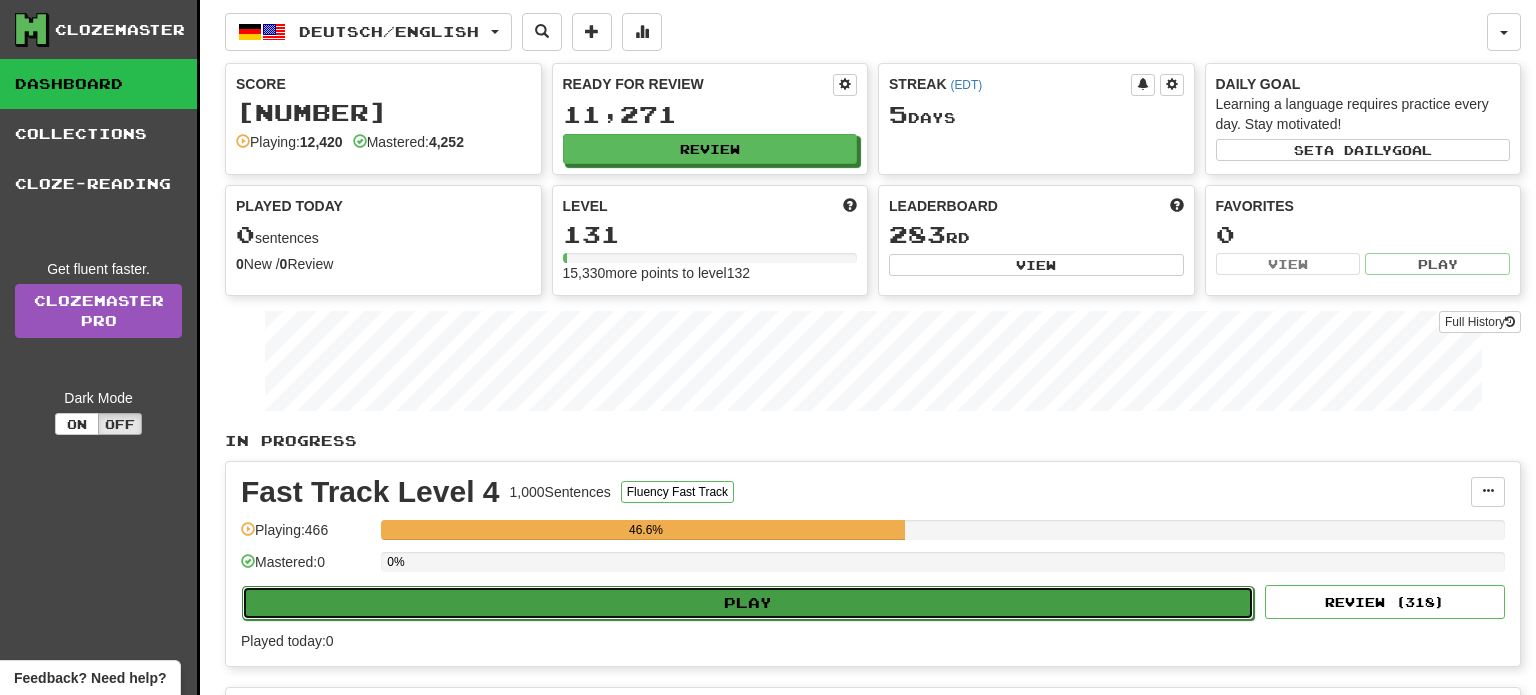 select on "**" 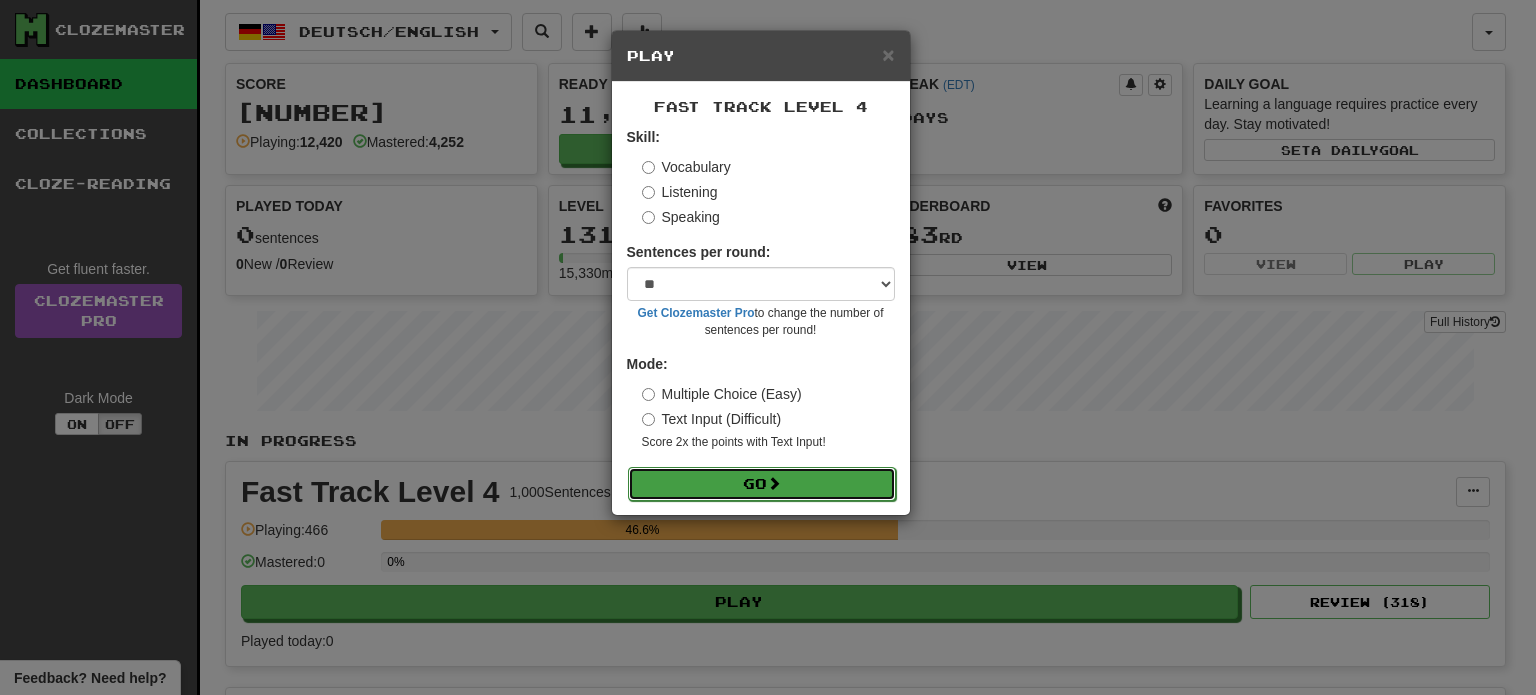 click at bounding box center (774, 483) 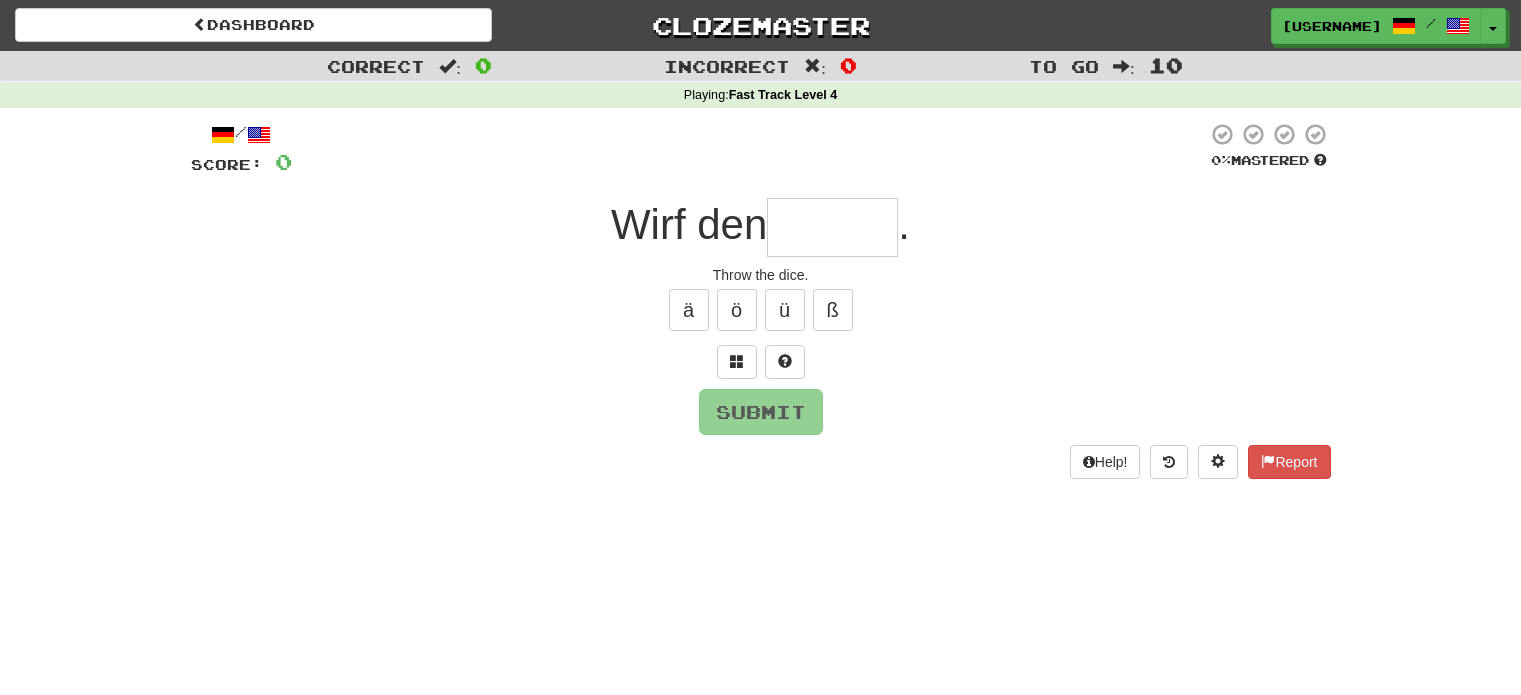 scroll, scrollTop: 0, scrollLeft: 0, axis: both 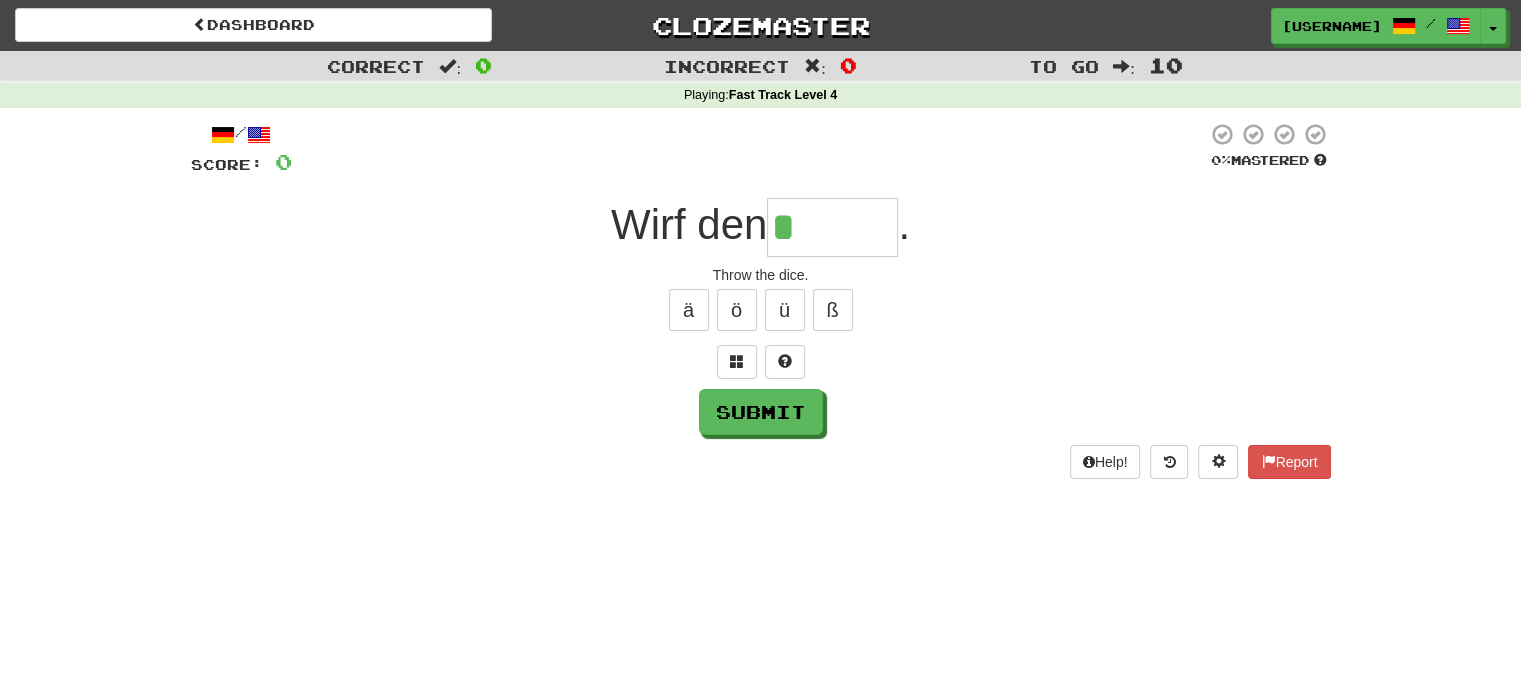 click on "*" at bounding box center [832, 227] 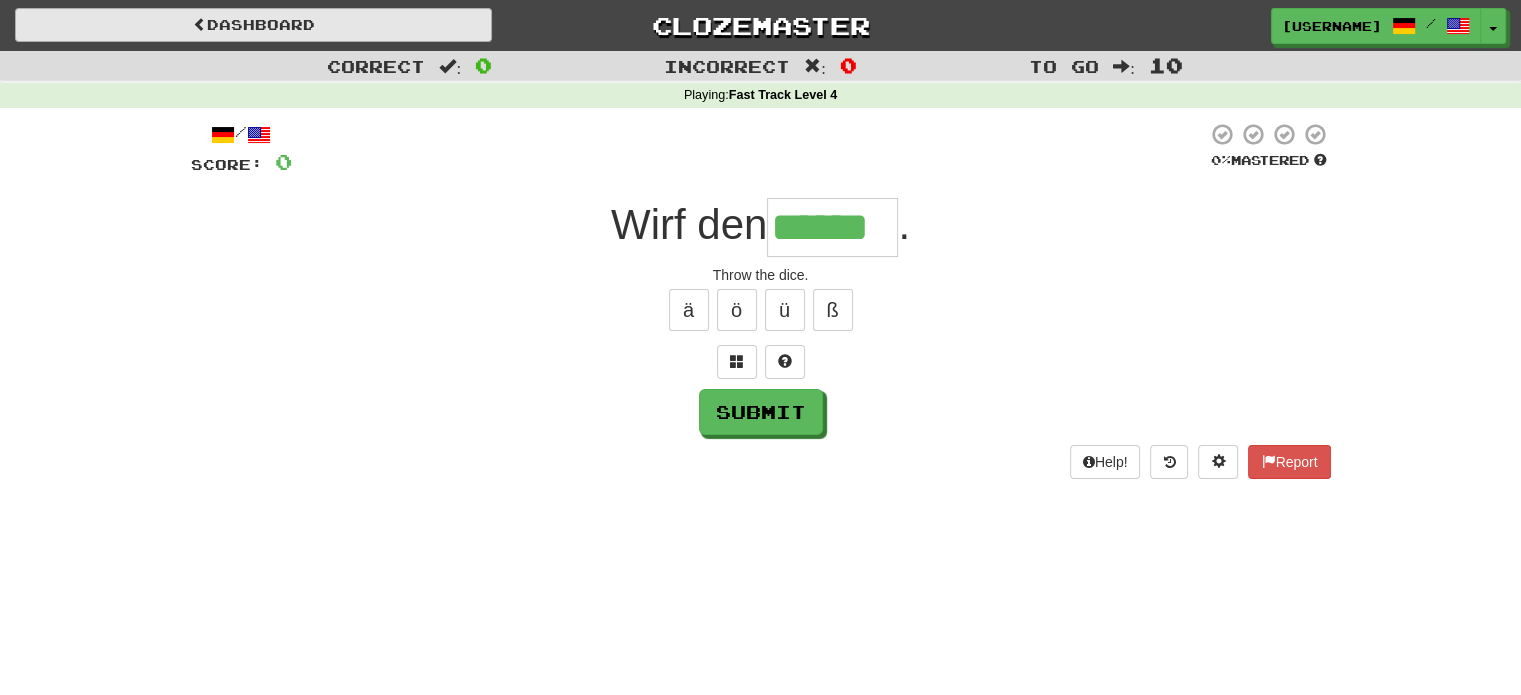 type on "******" 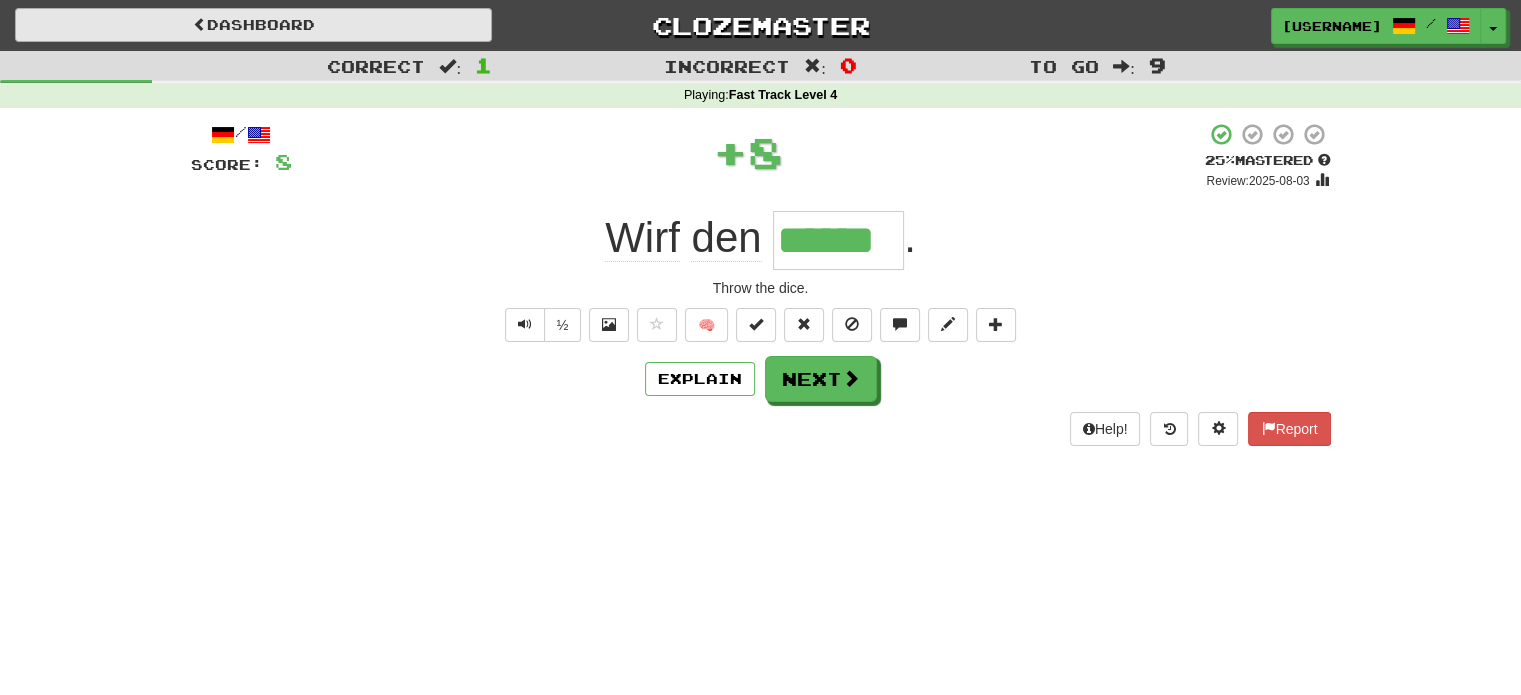 type 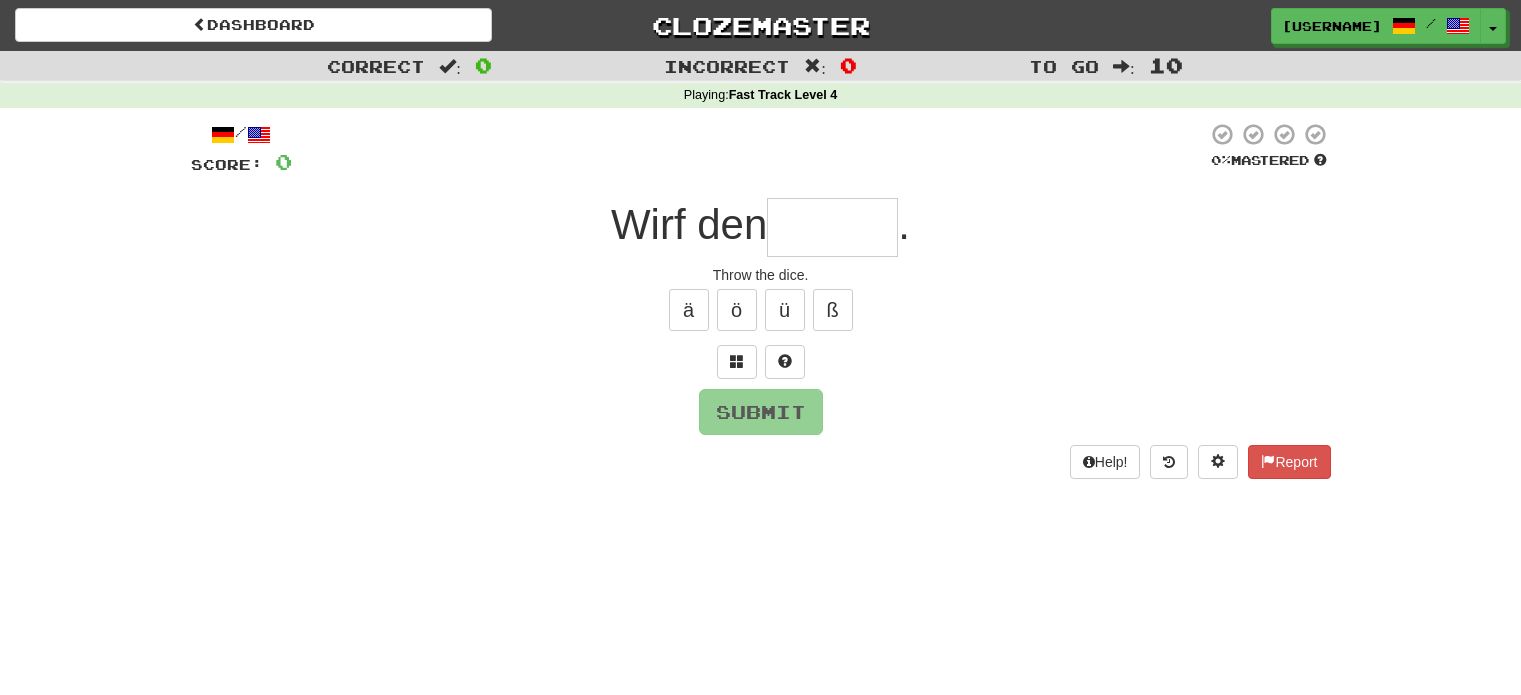 scroll, scrollTop: 0, scrollLeft: 0, axis: both 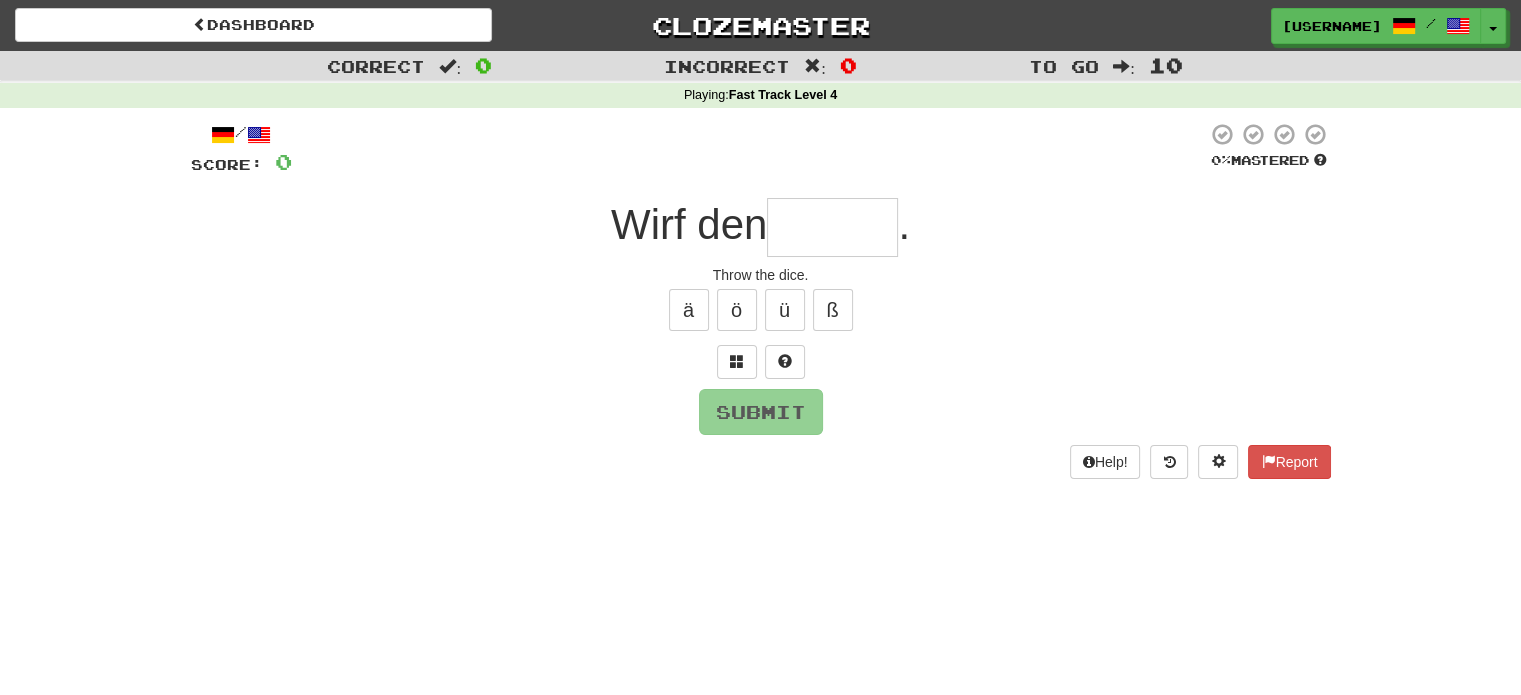 type on "*" 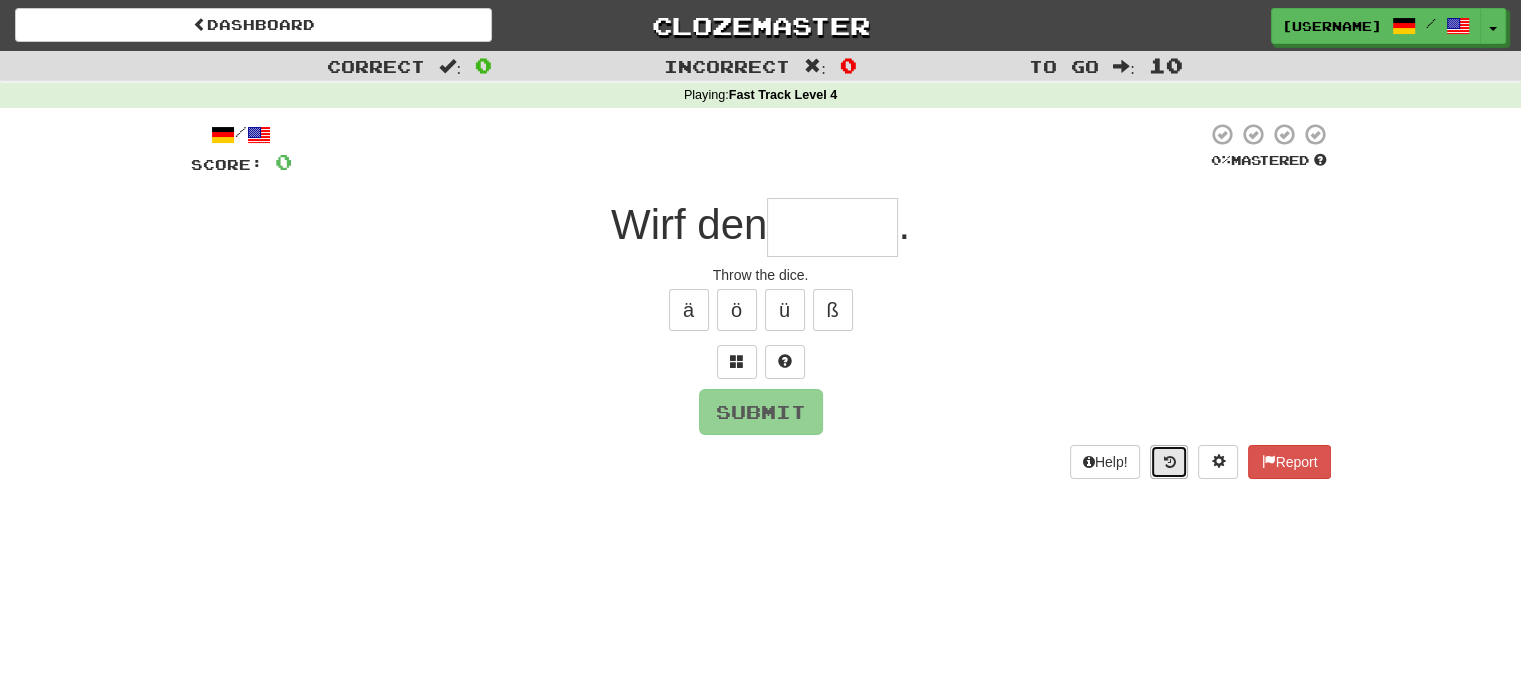 click at bounding box center [1169, 462] 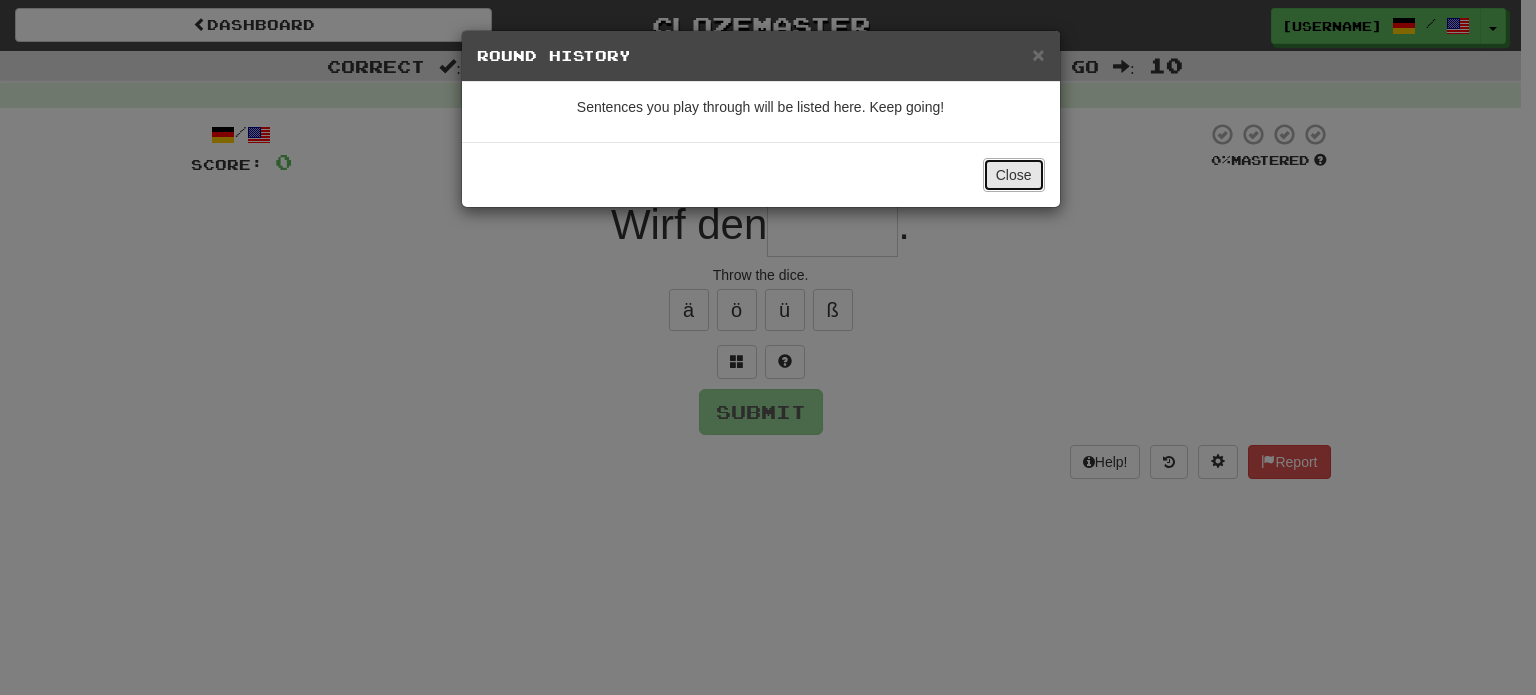 click on "Close" at bounding box center [1014, 175] 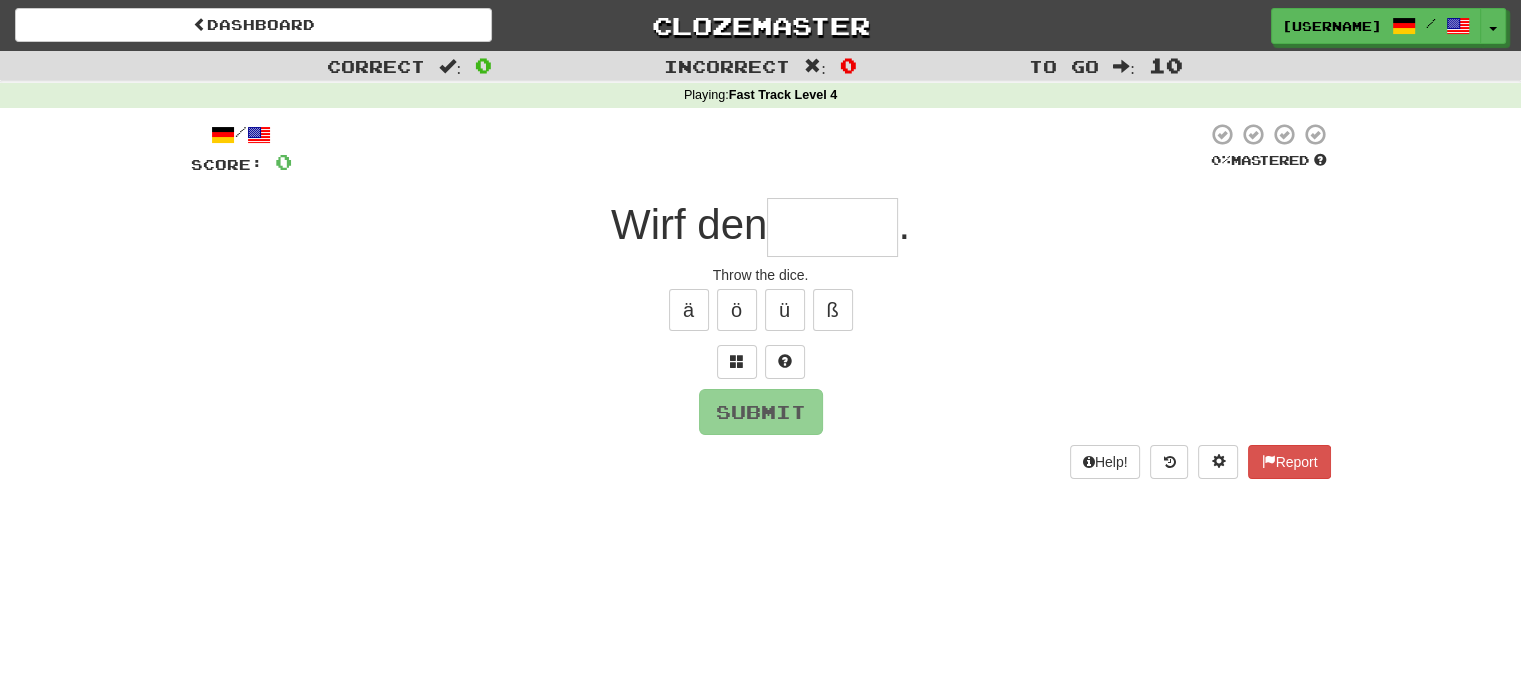 click at bounding box center [832, 227] 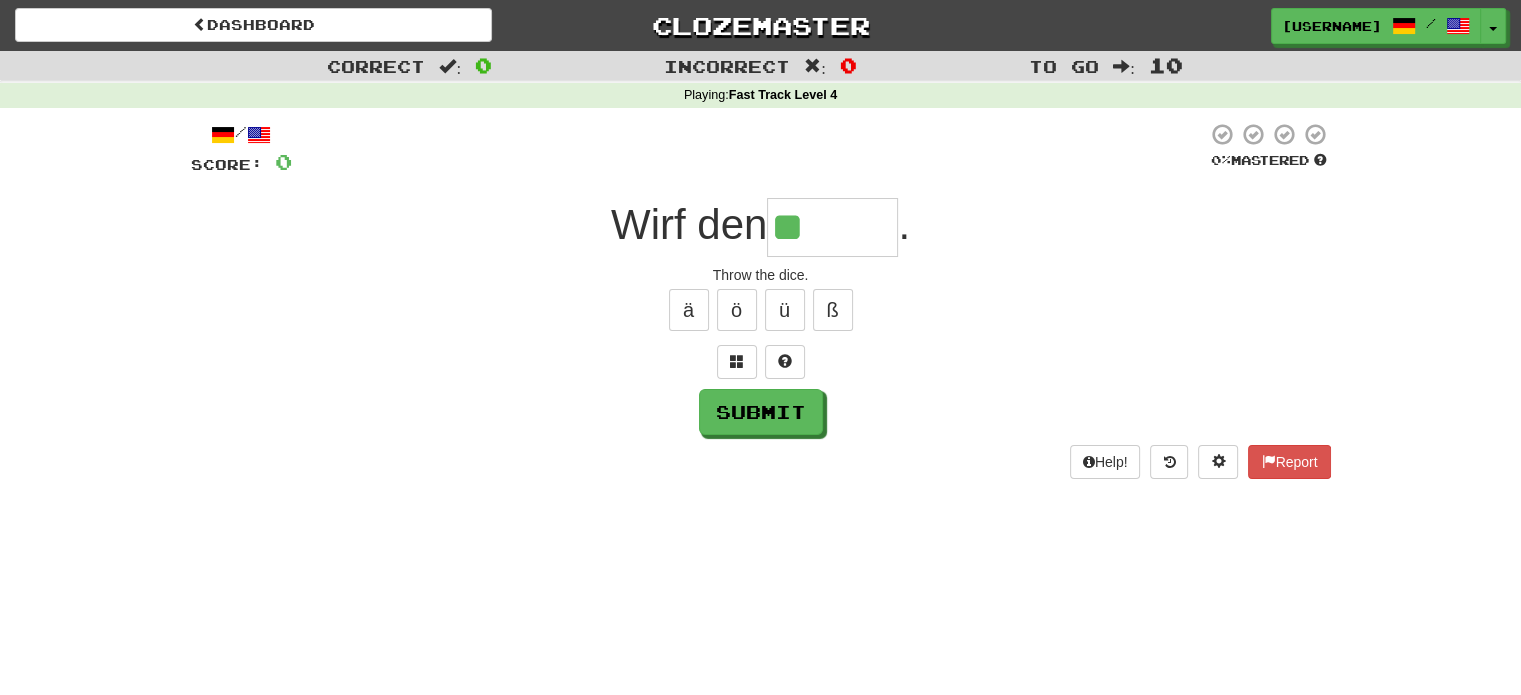 type on "*" 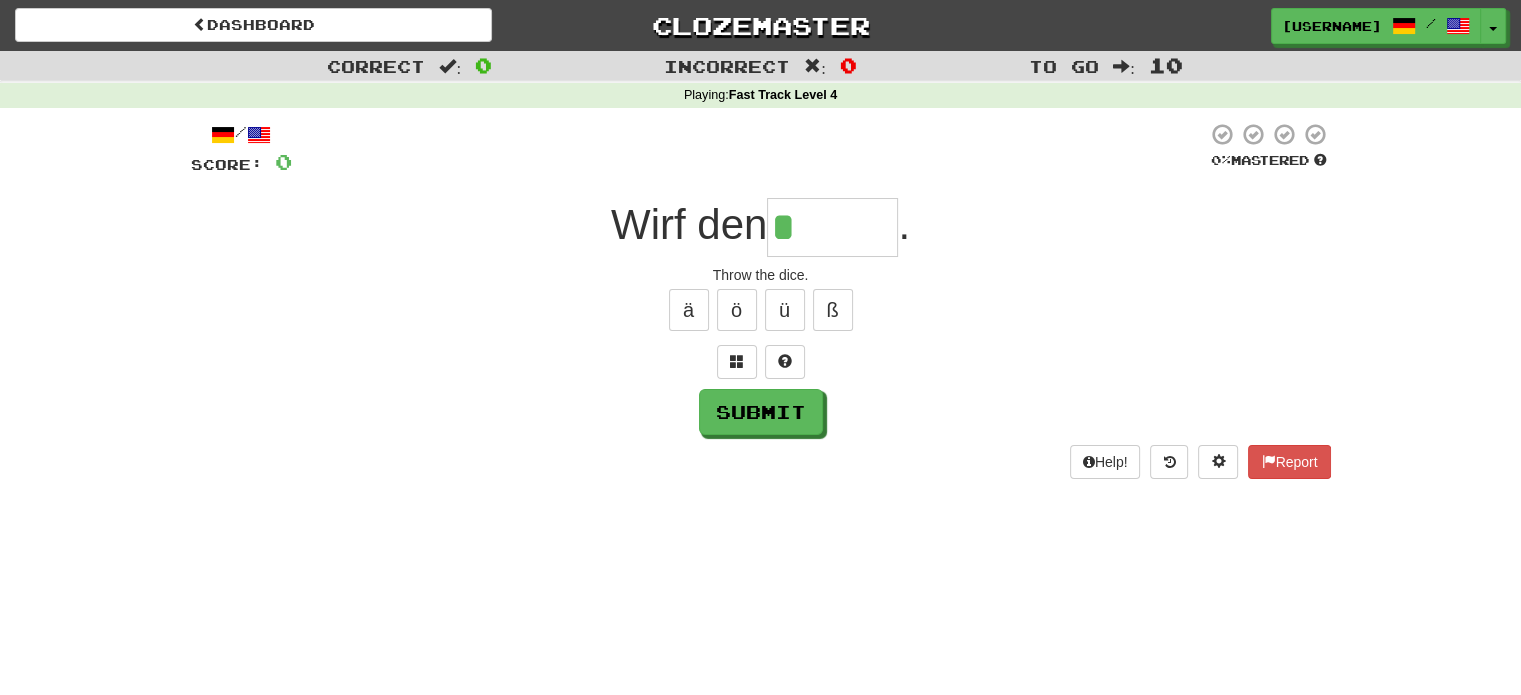 type 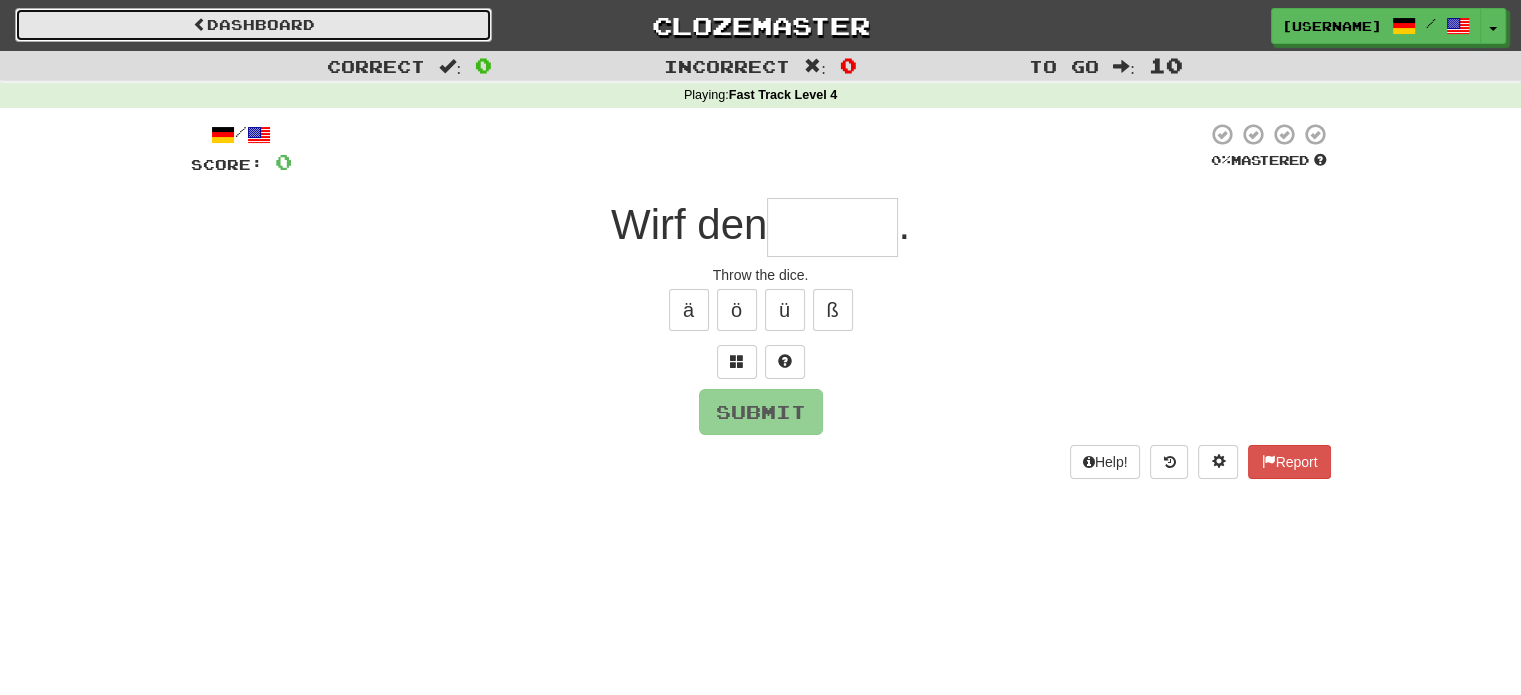 click on "Dashboard" at bounding box center [253, 25] 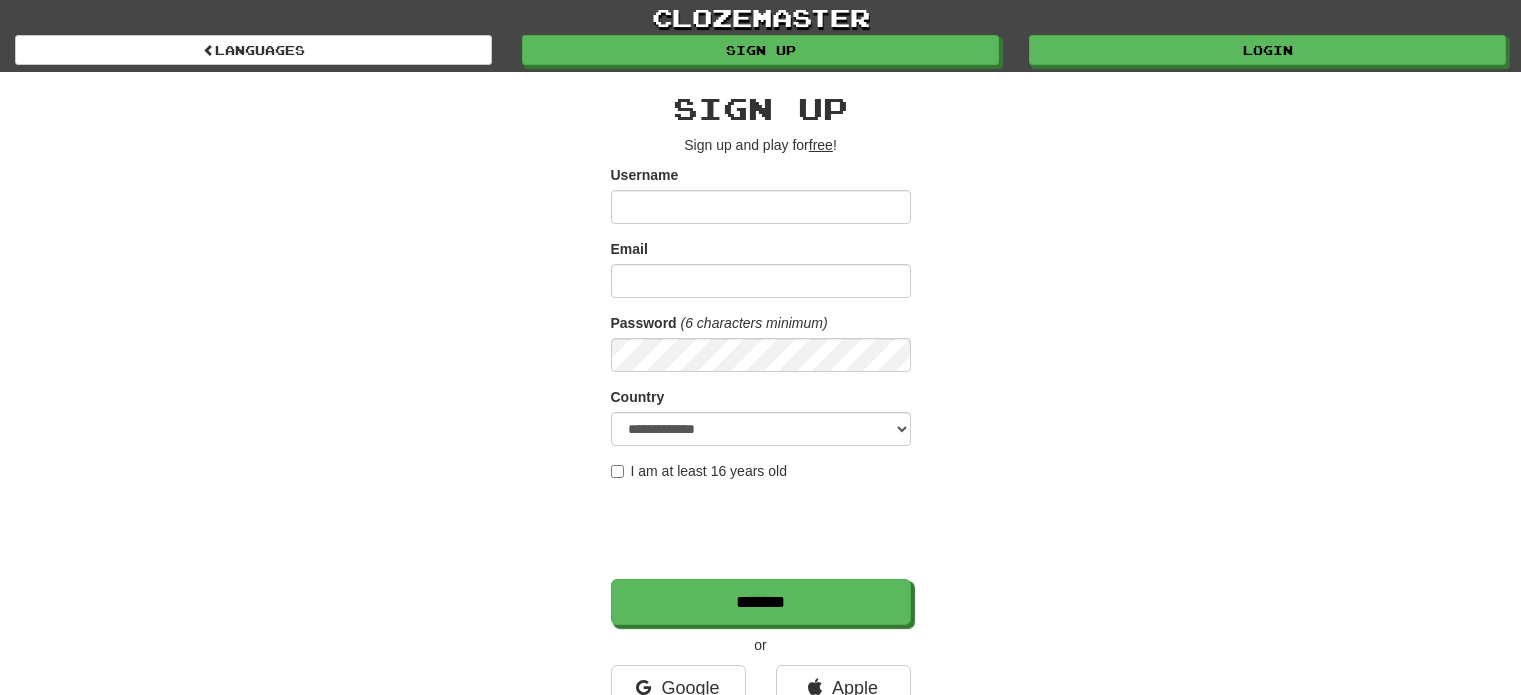 scroll, scrollTop: 0, scrollLeft: 0, axis: both 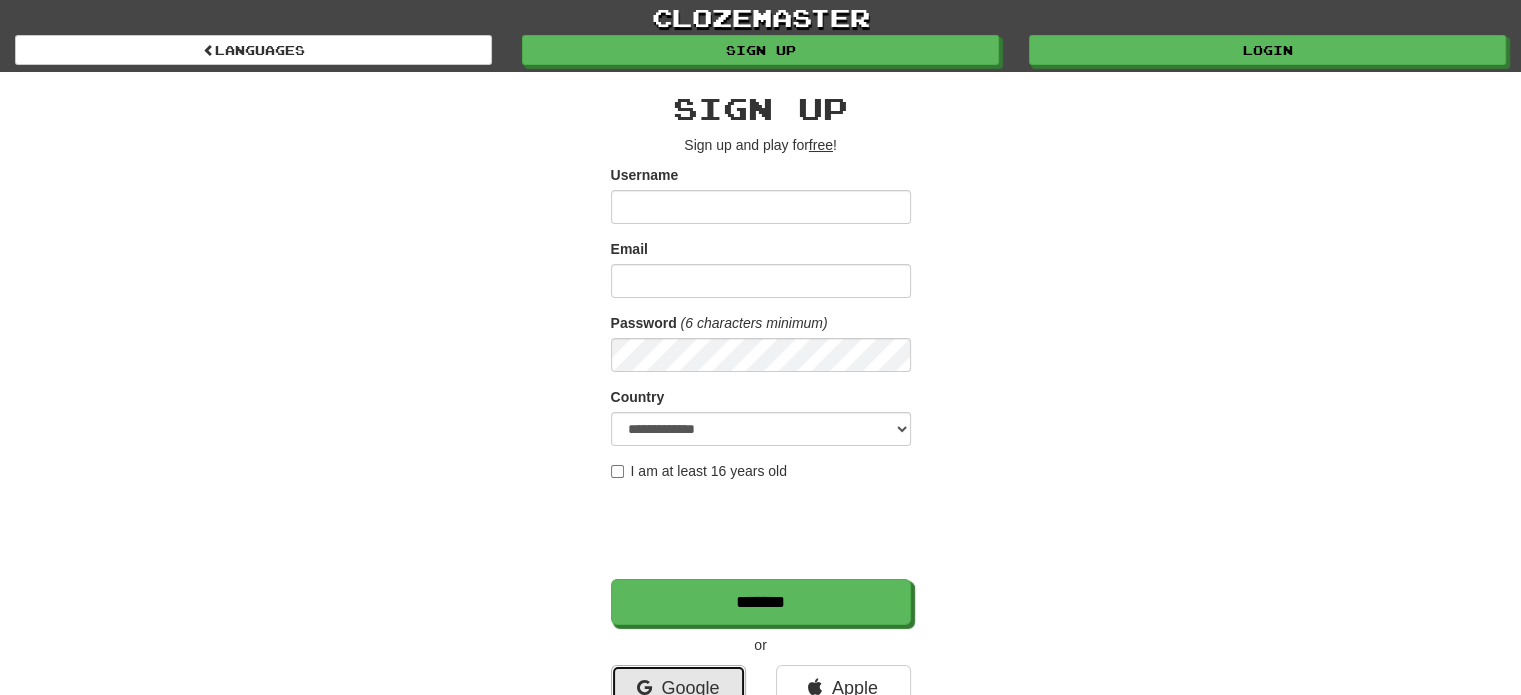 click on "Google" at bounding box center (678, 688) 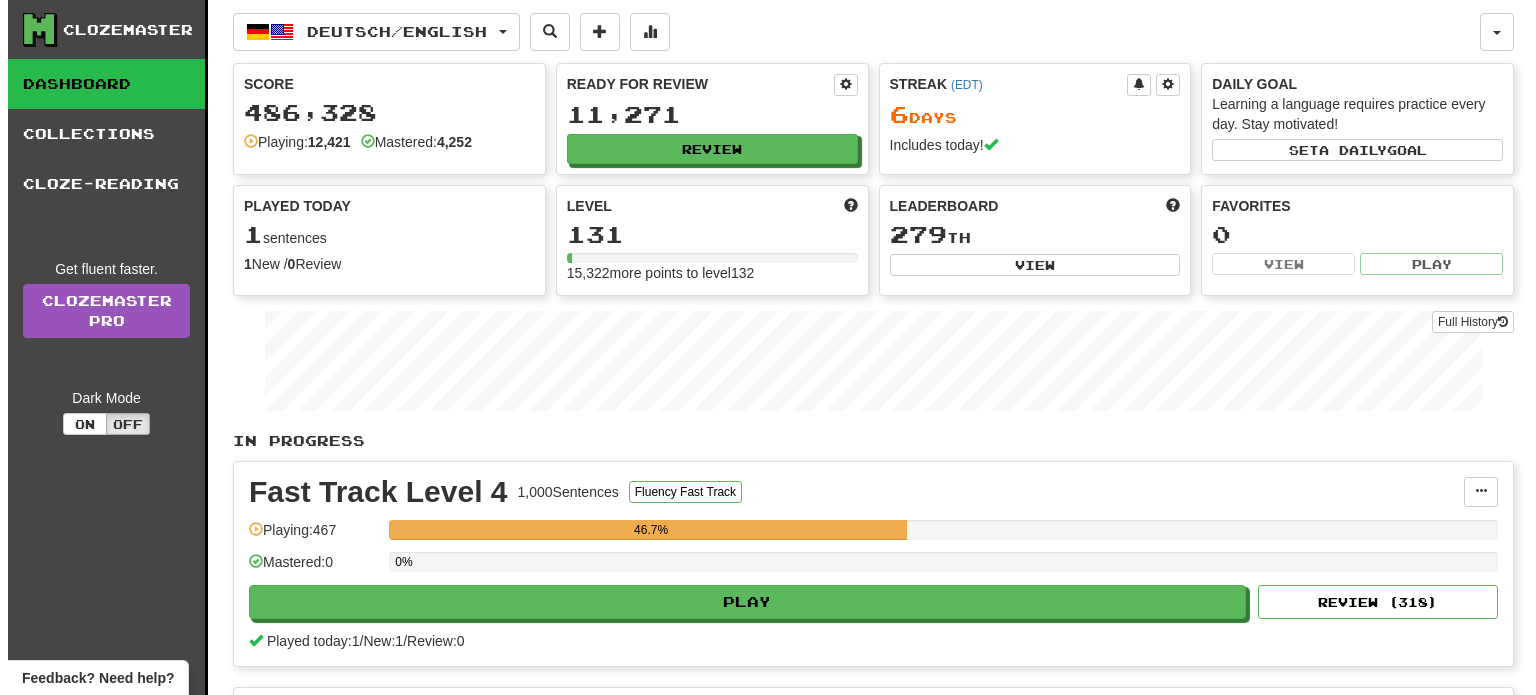 scroll, scrollTop: 0, scrollLeft: 0, axis: both 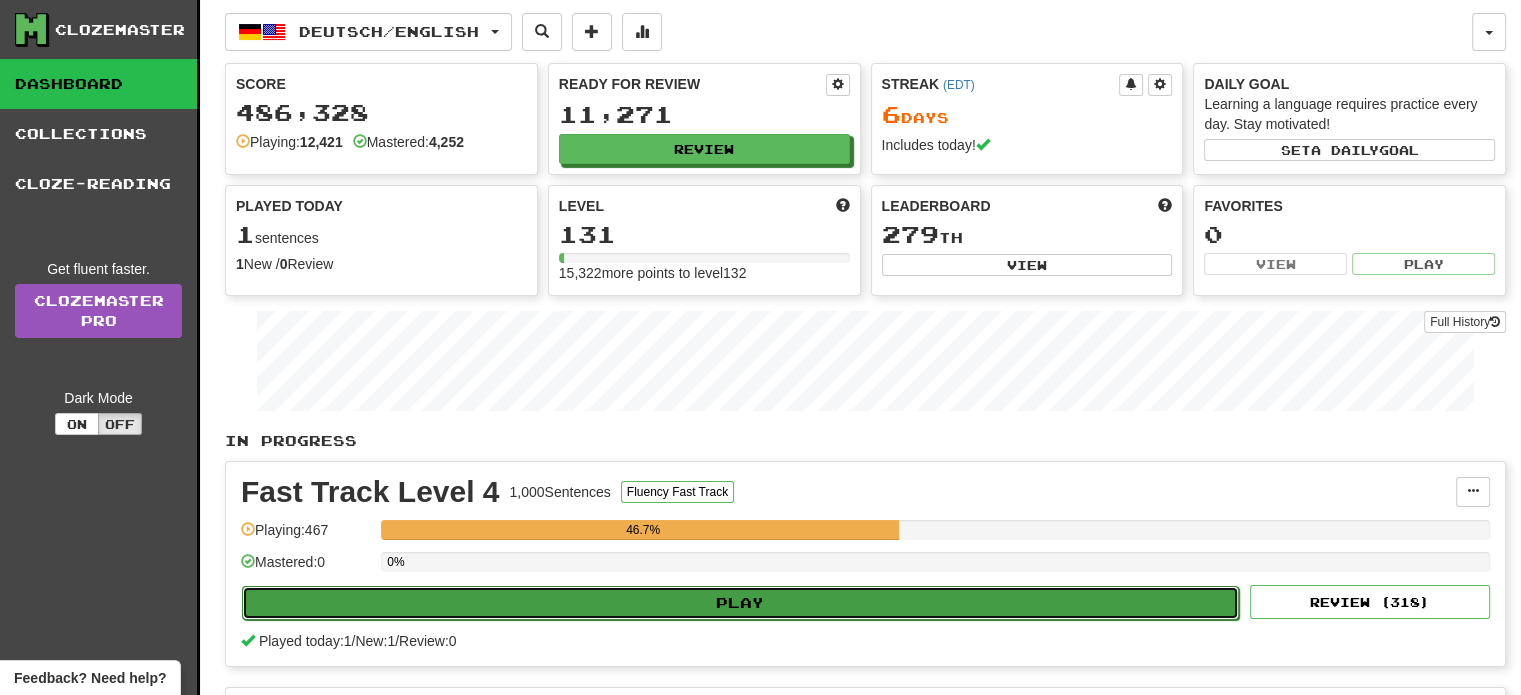 click on "Play" at bounding box center (740, 603) 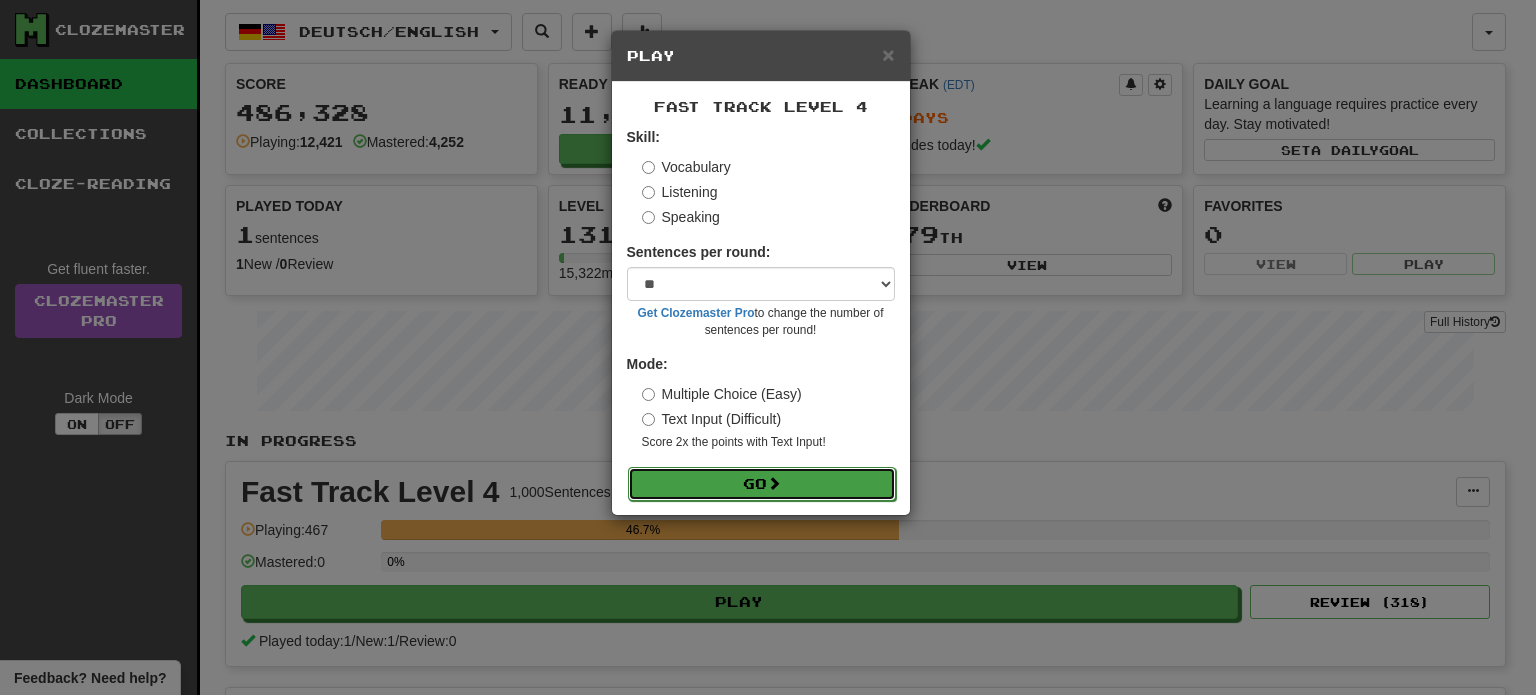 click on "Go" at bounding box center (762, 484) 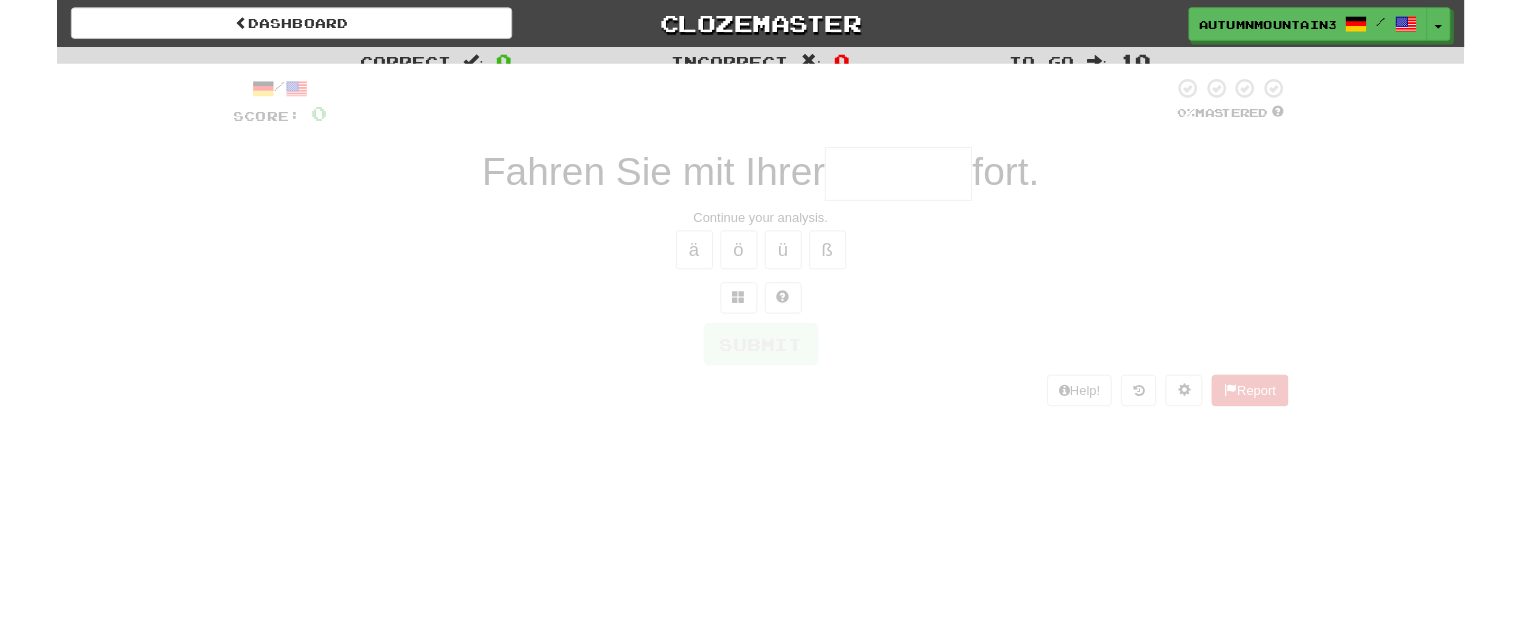 scroll, scrollTop: 0, scrollLeft: 0, axis: both 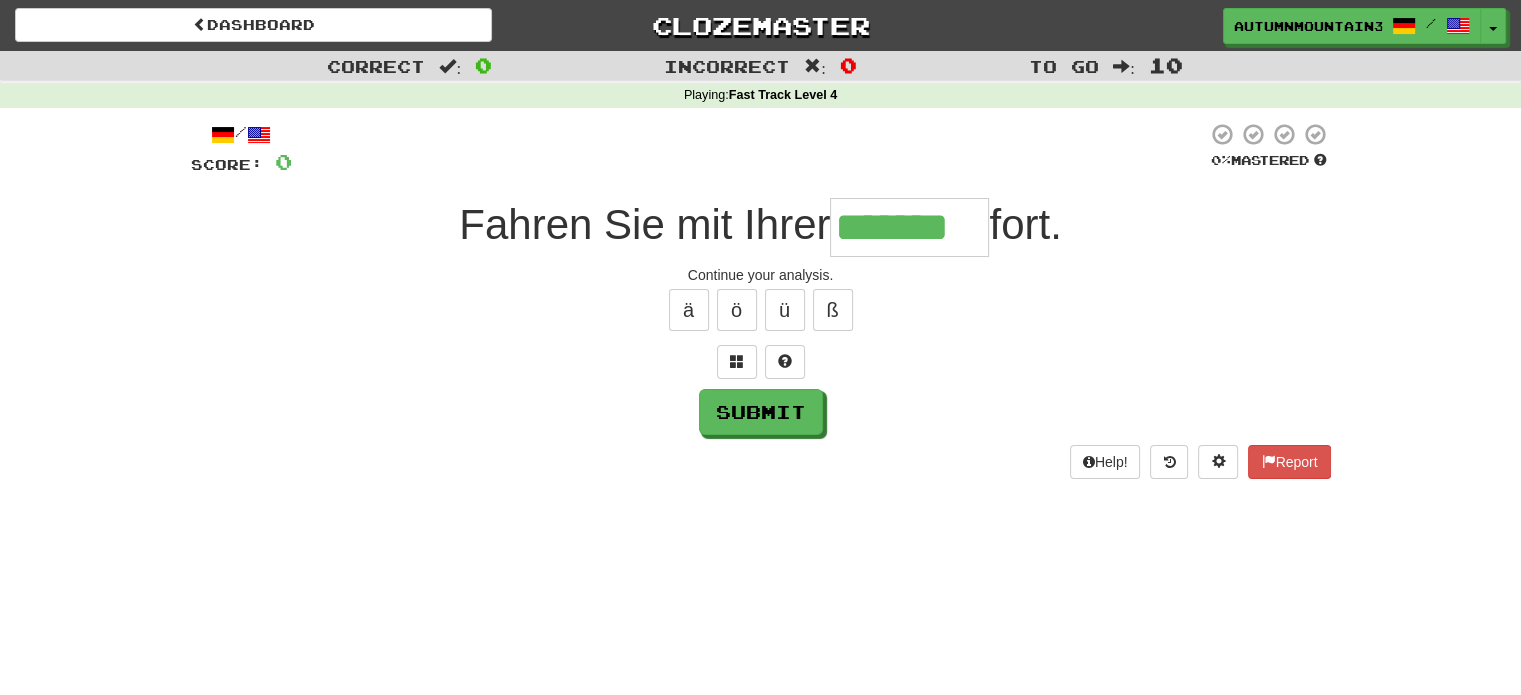 type on "*******" 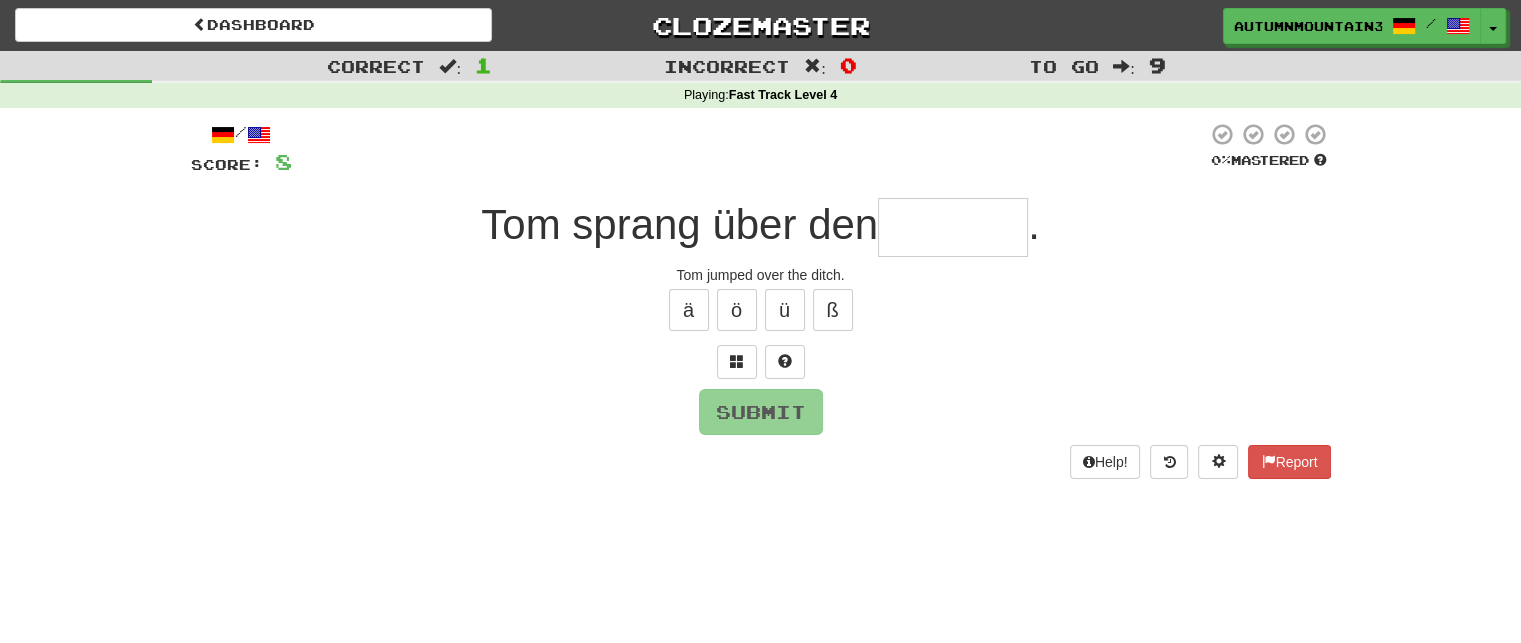 click at bounding box center (953, 227) 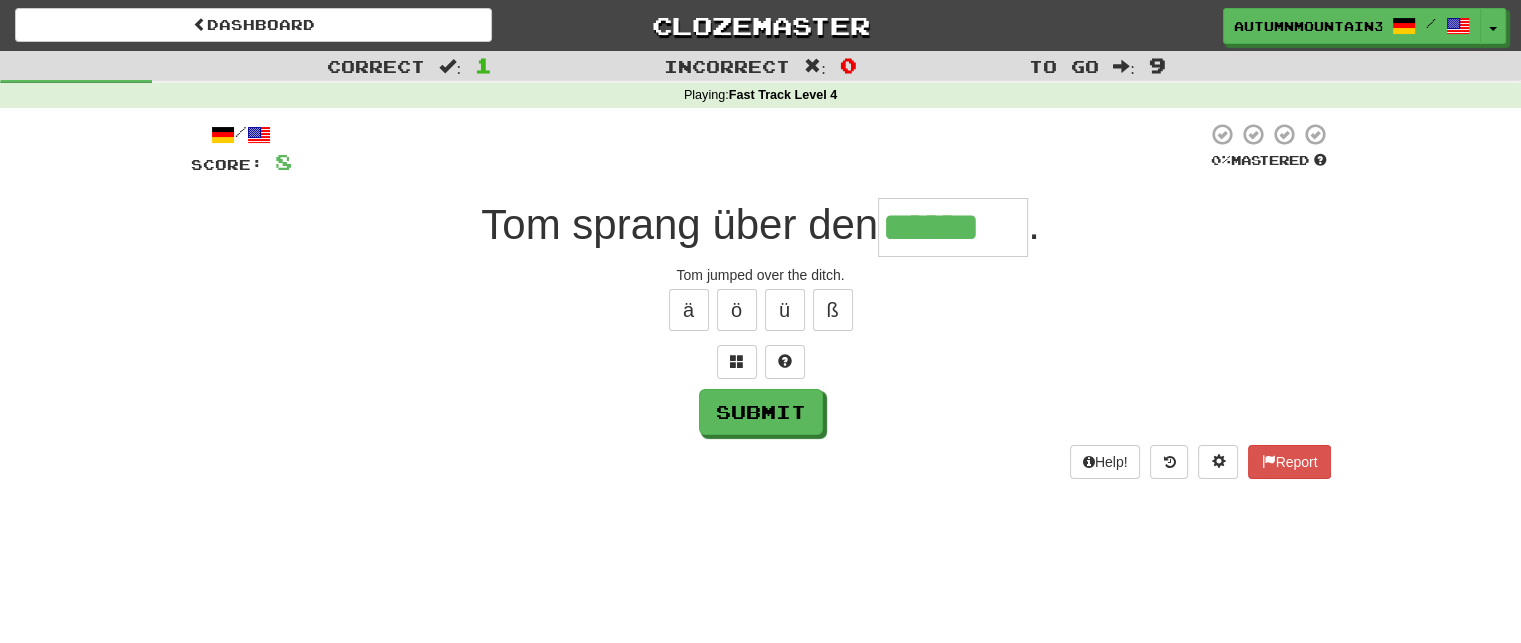 type on "******" 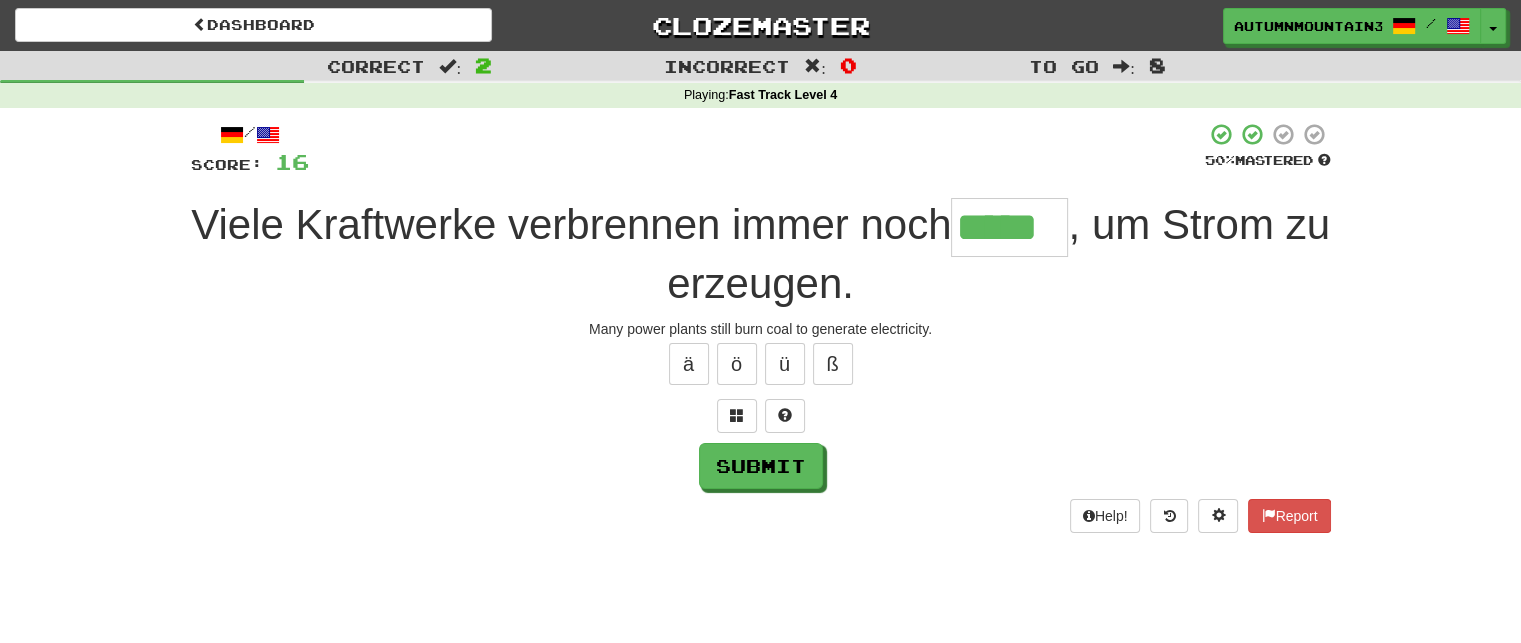 type on "*****" 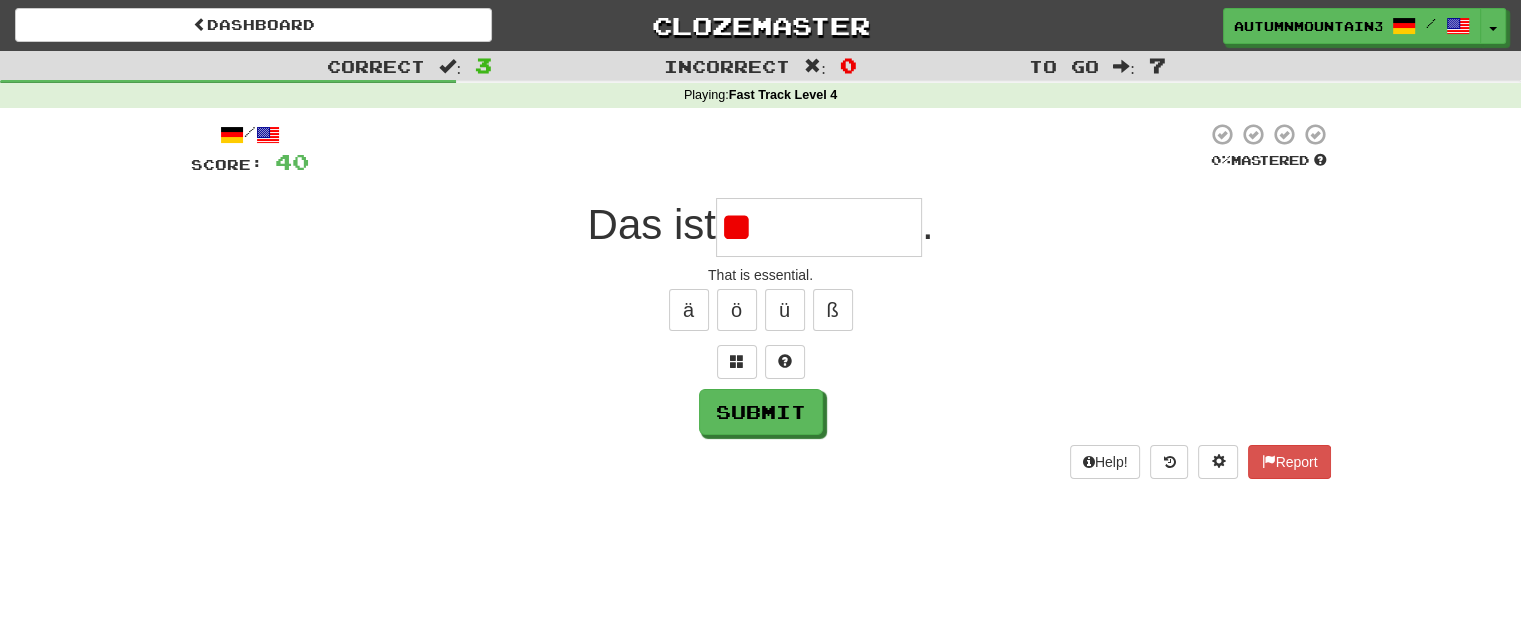 type on "*" 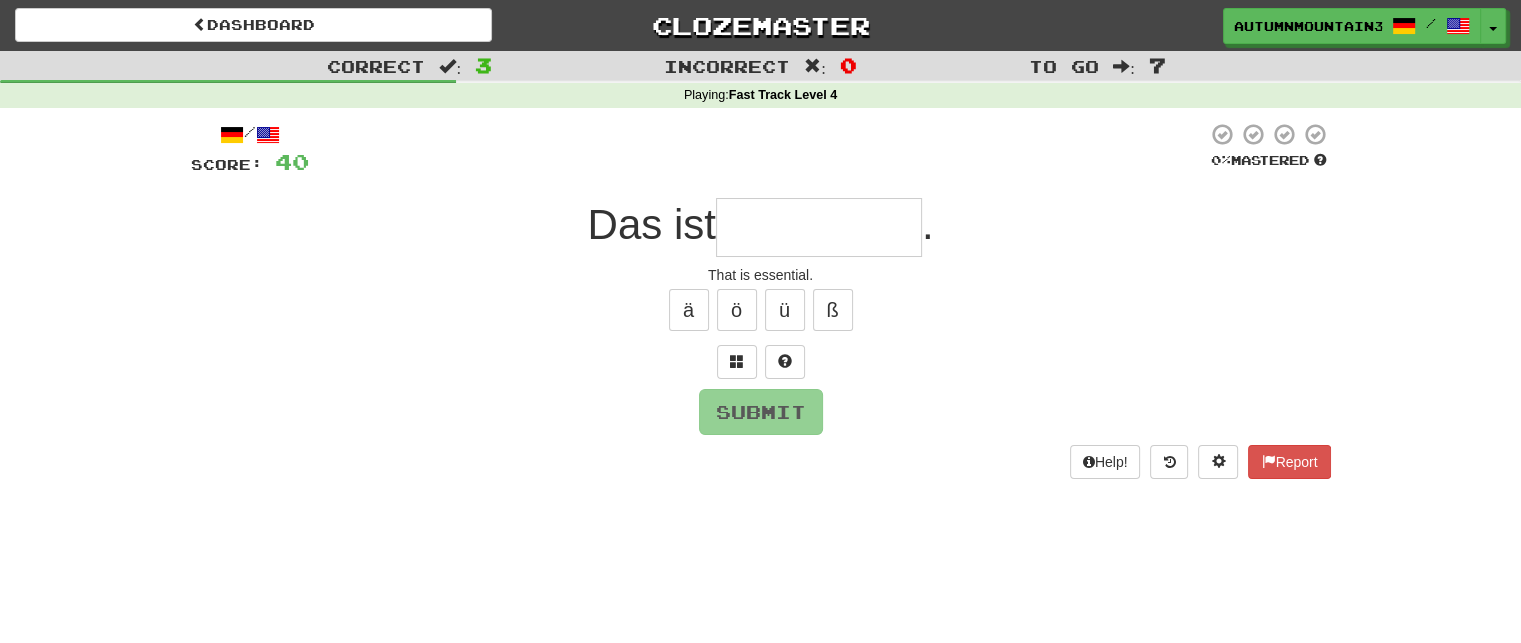 type on "*" 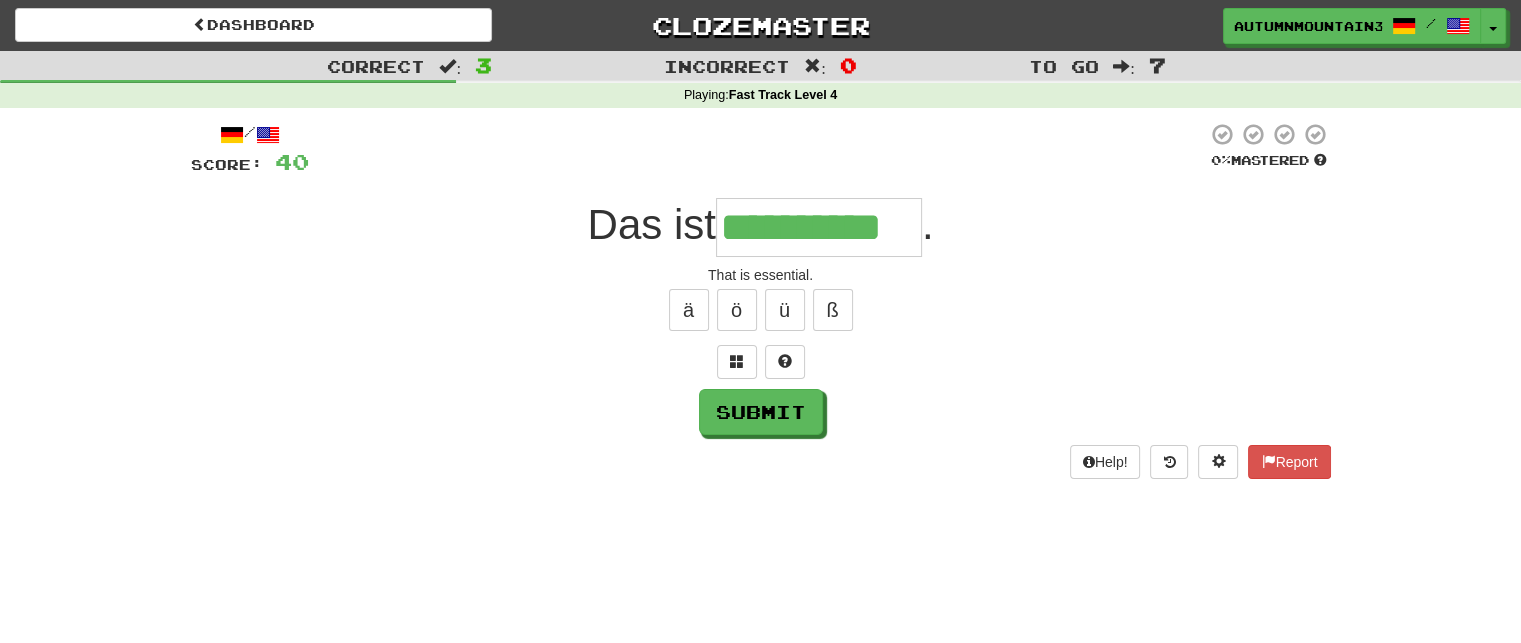 type on "**********" 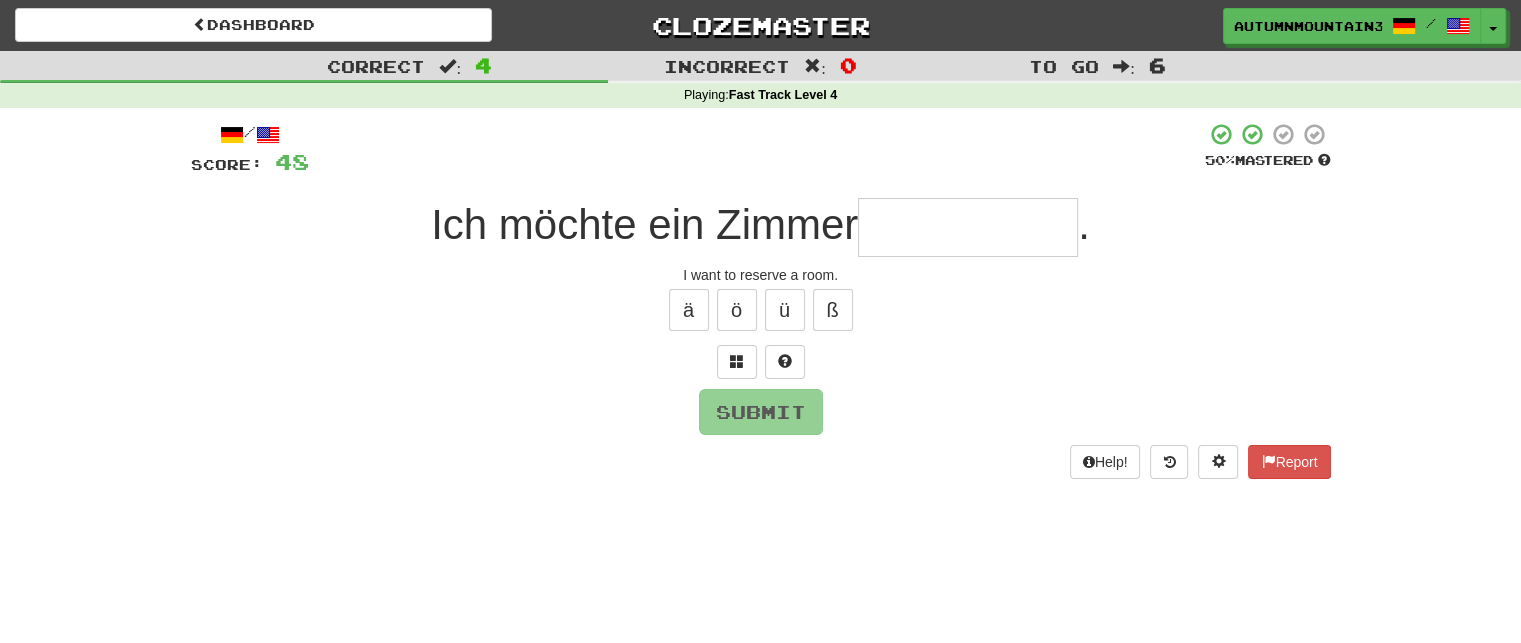 type on "*" 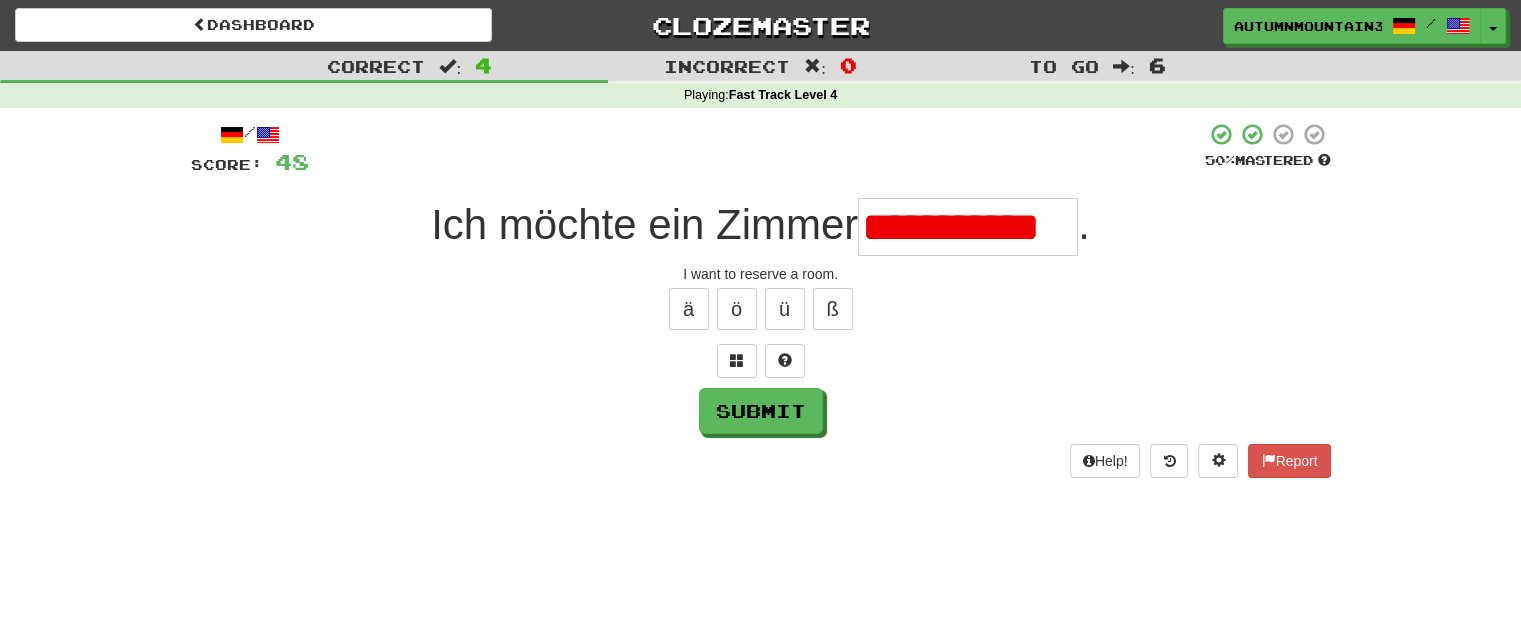 scroll, scrollTop: 0, scrollLeft: 0, axis: both 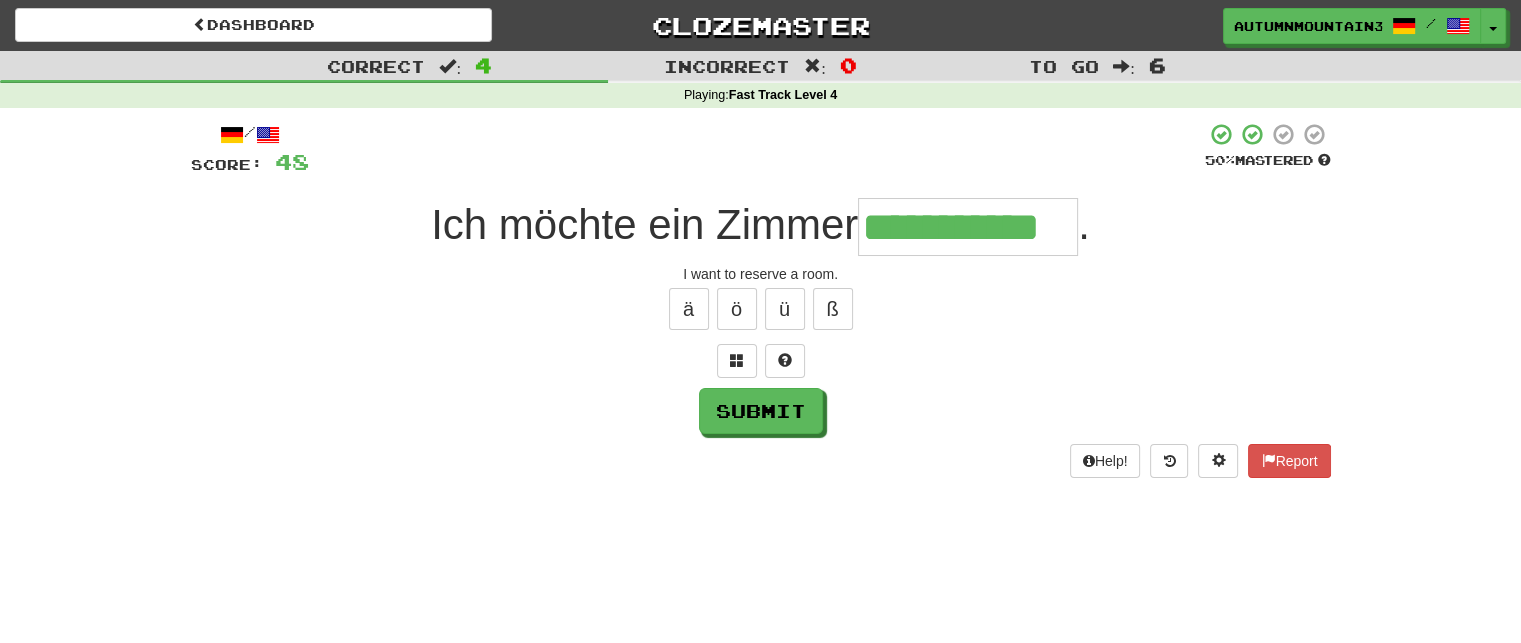 type on "**********" 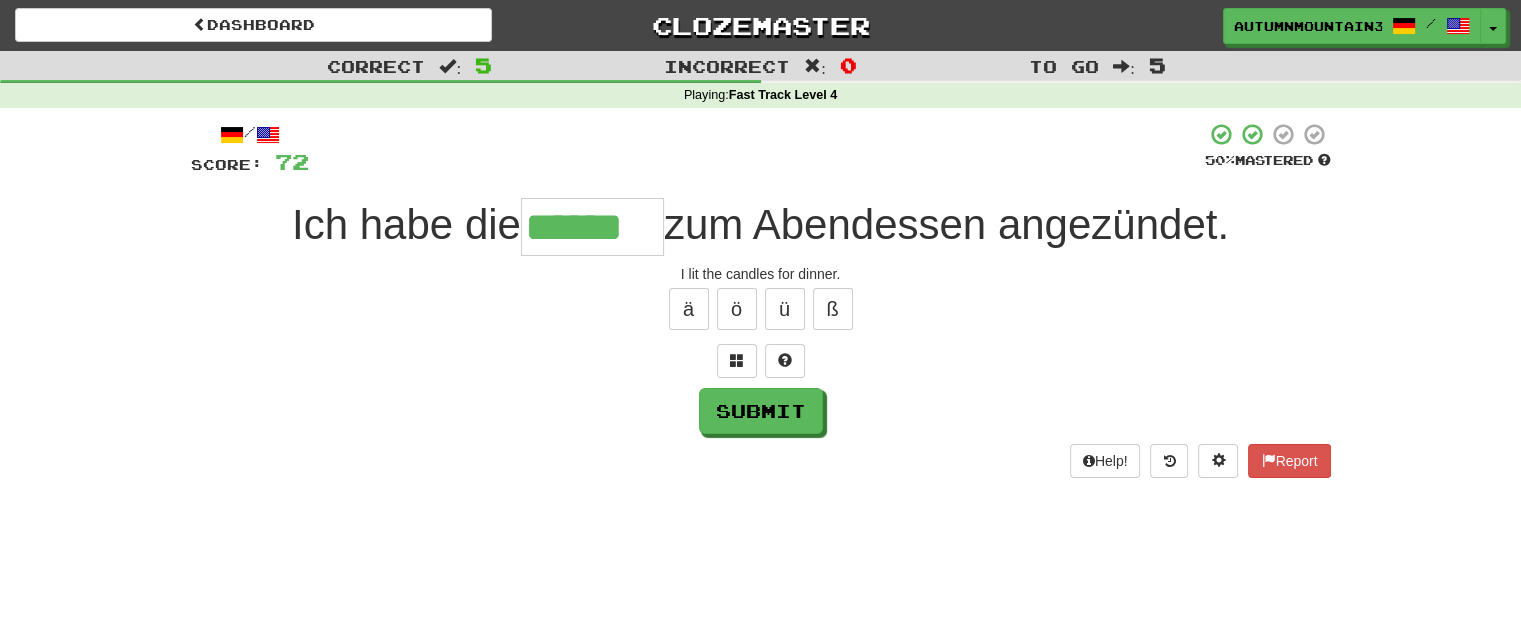 type on "******" 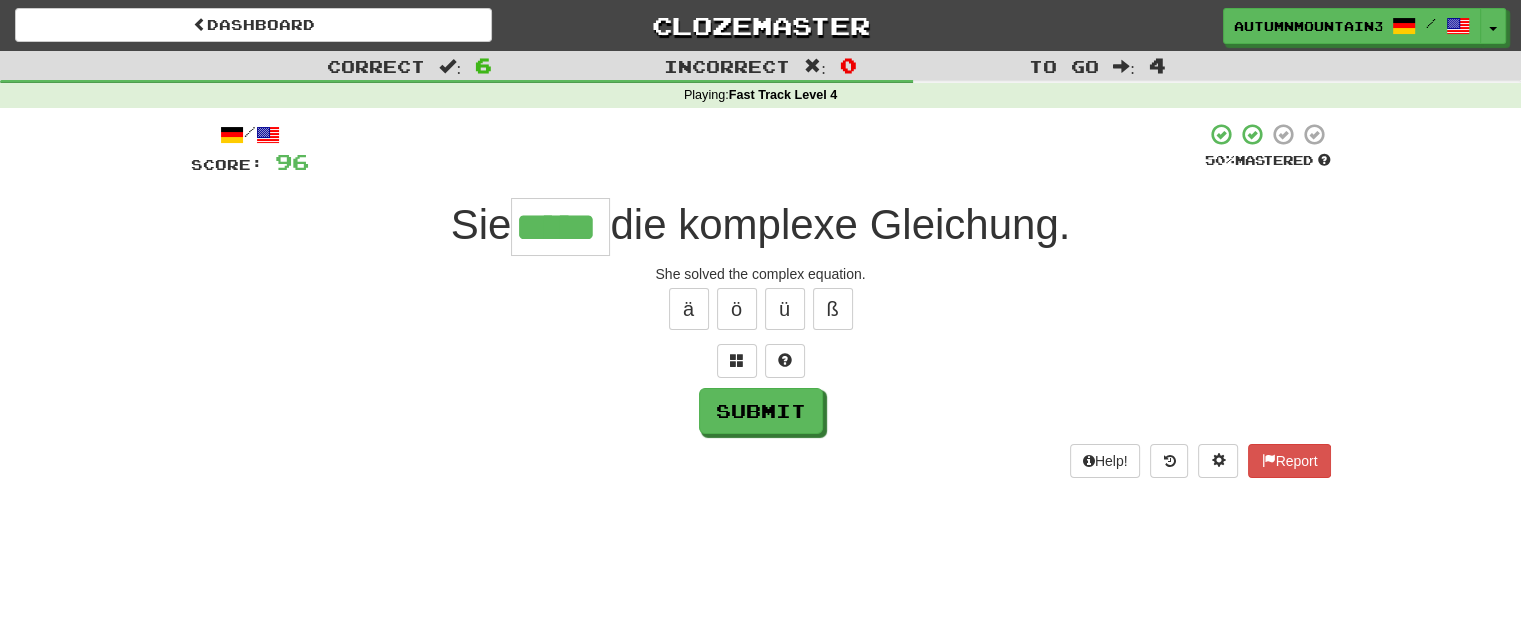 type on "*****" 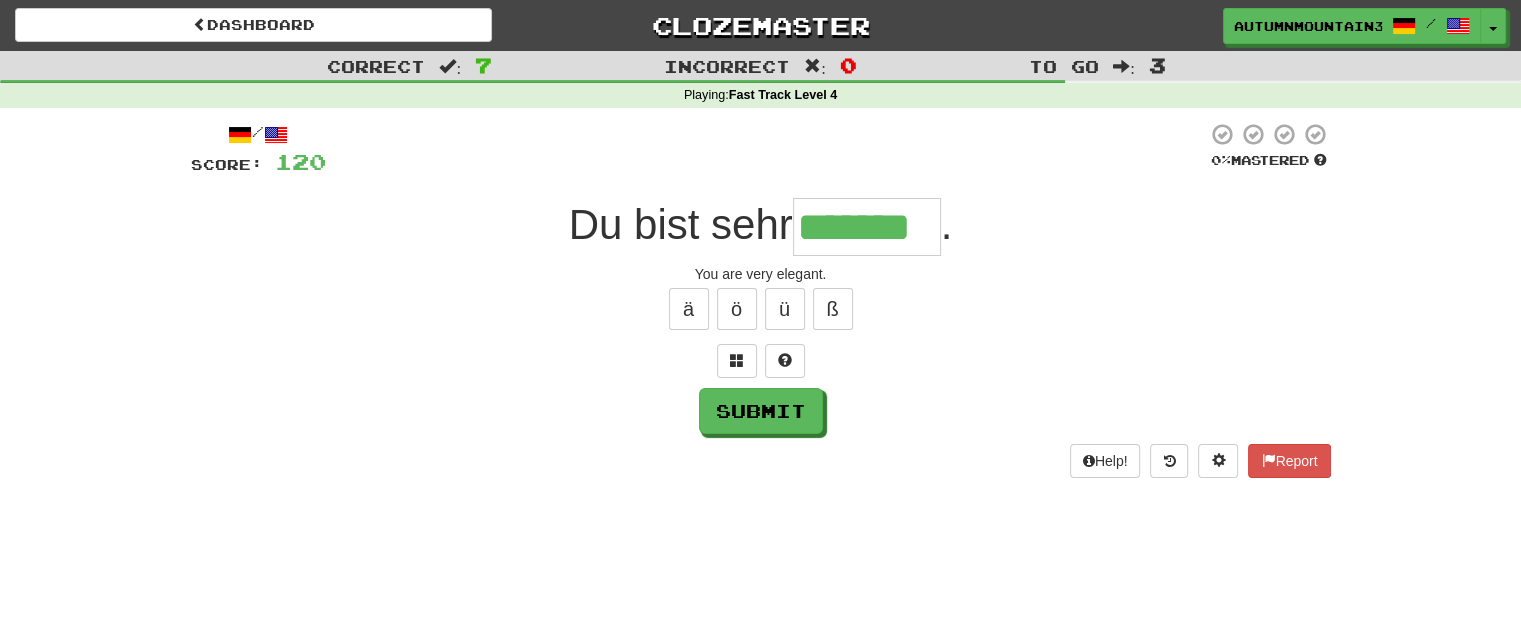 type on "*******" 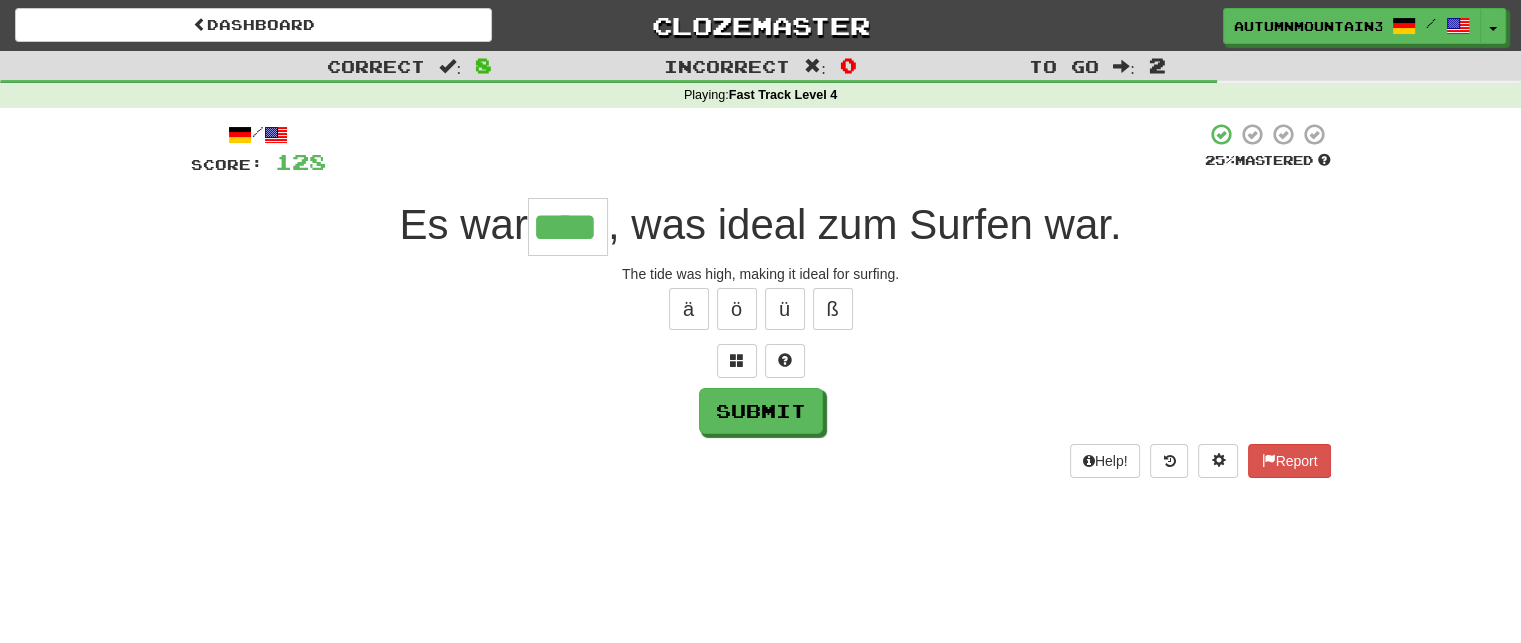 scroll, scrollTop: 0, scrollLeft: 0, axis: both 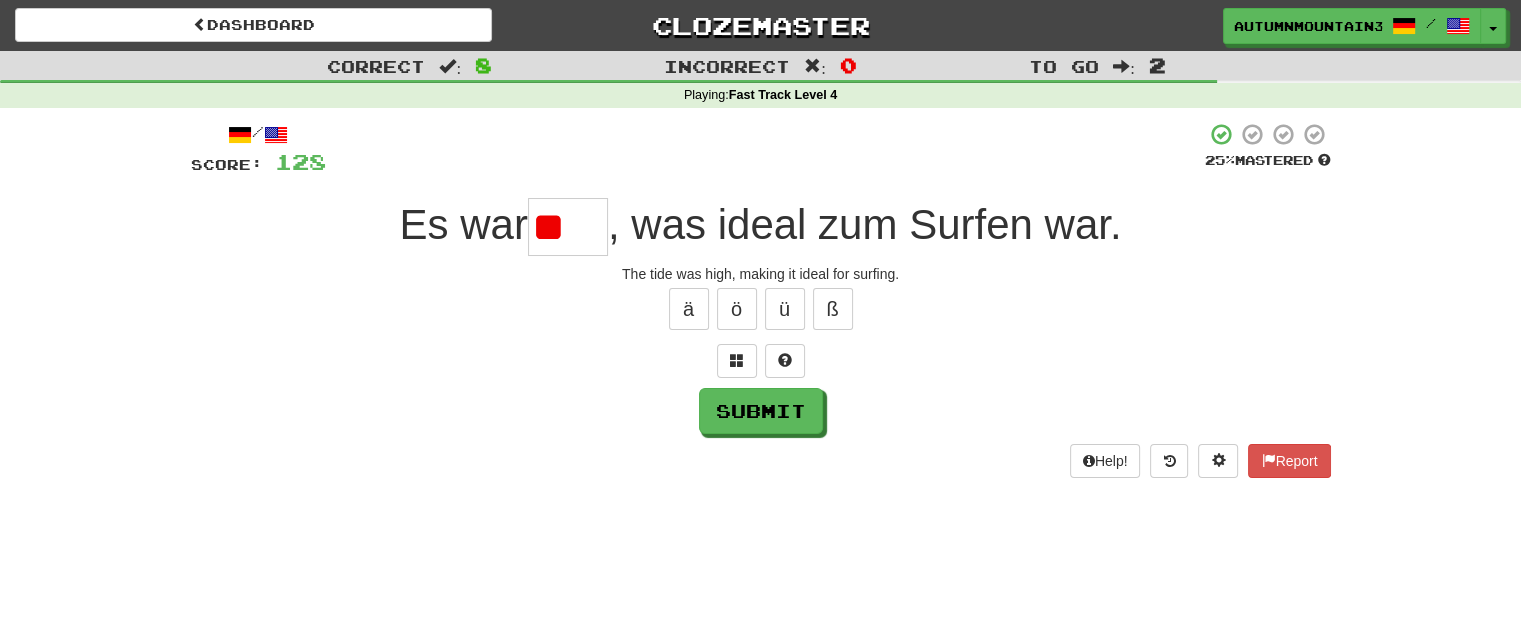 type on "*" 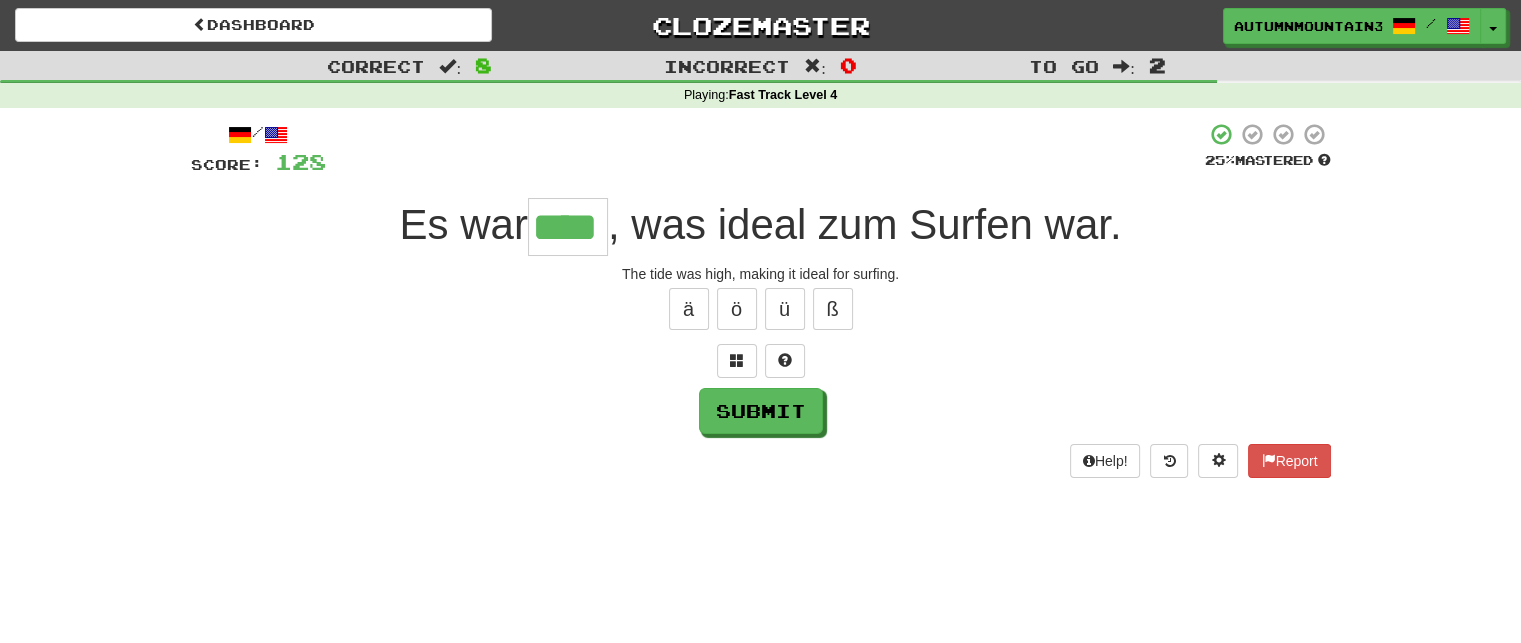 type on "****" 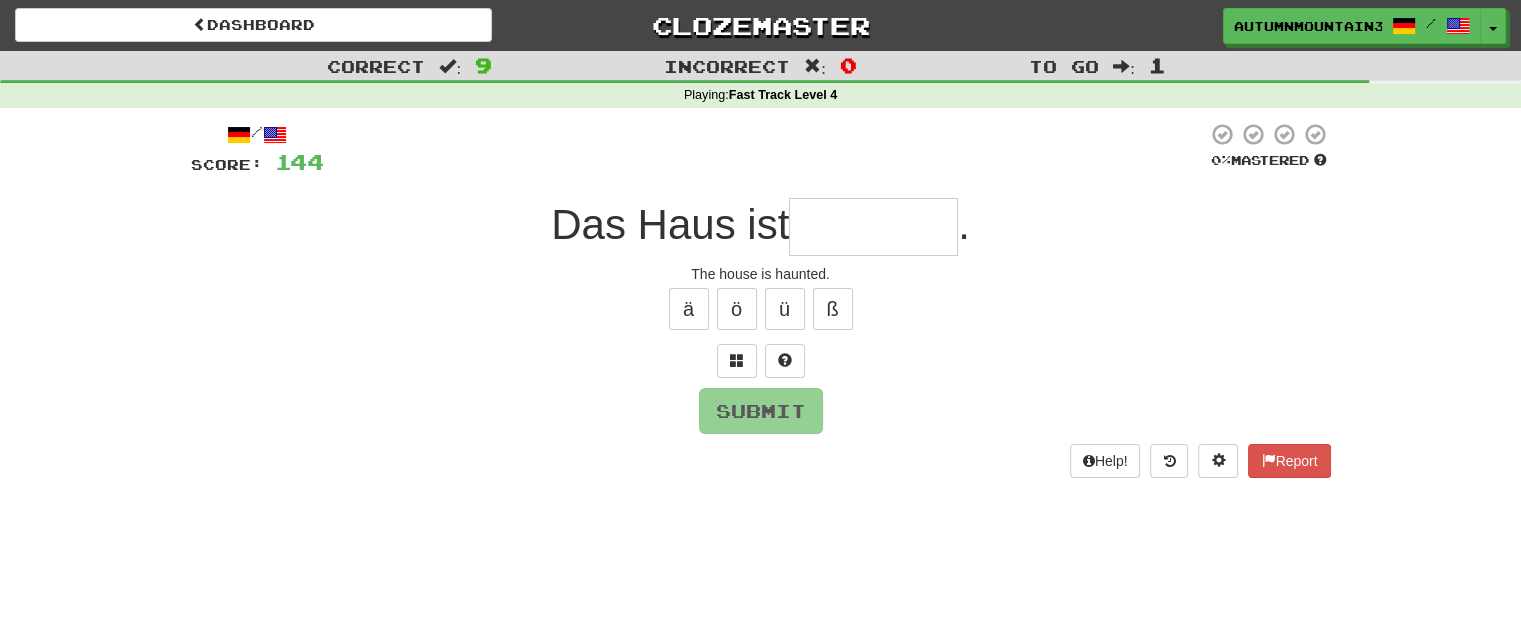 type on "*" 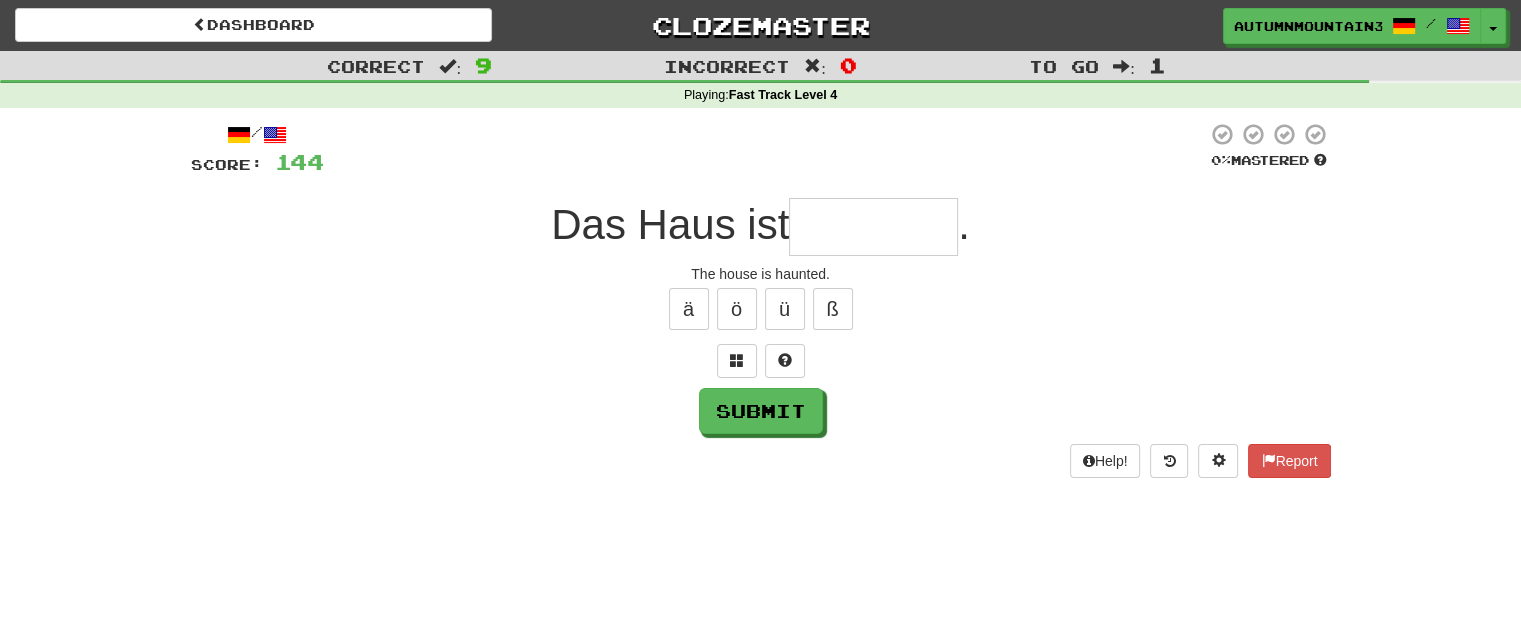 type on "*" 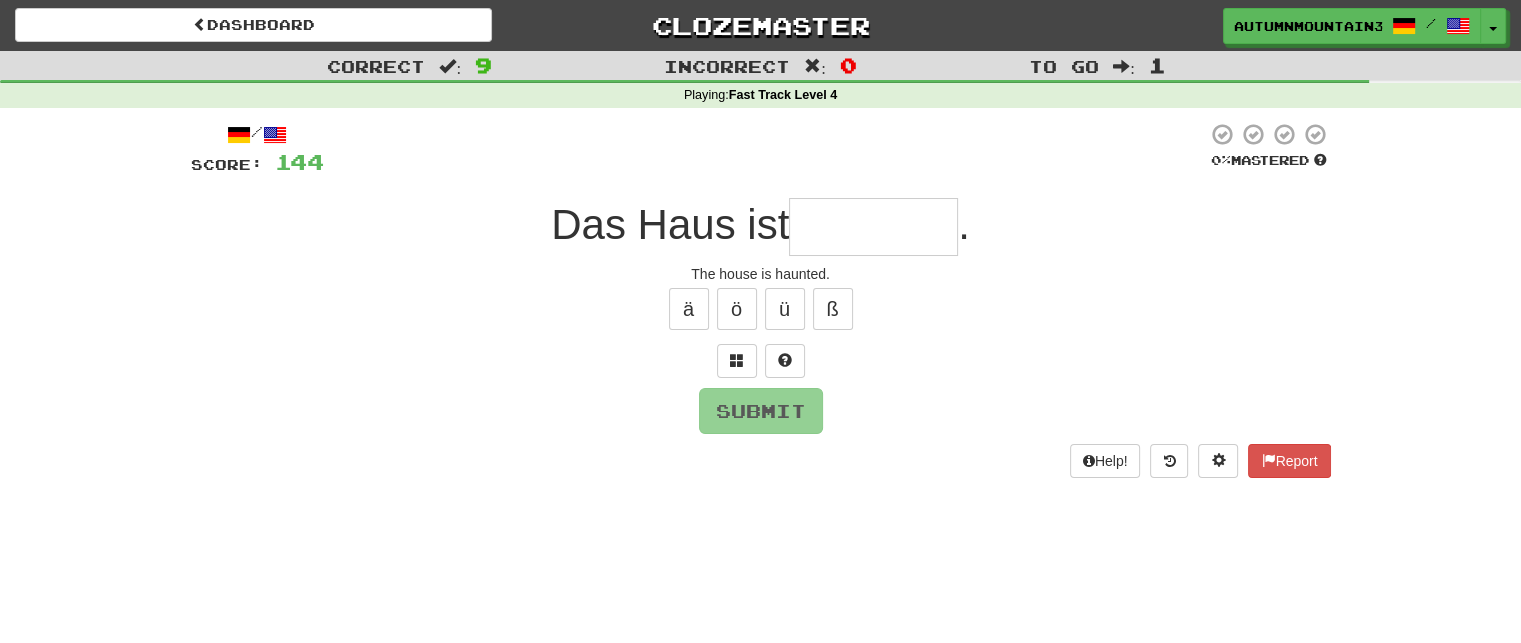 type on "*" 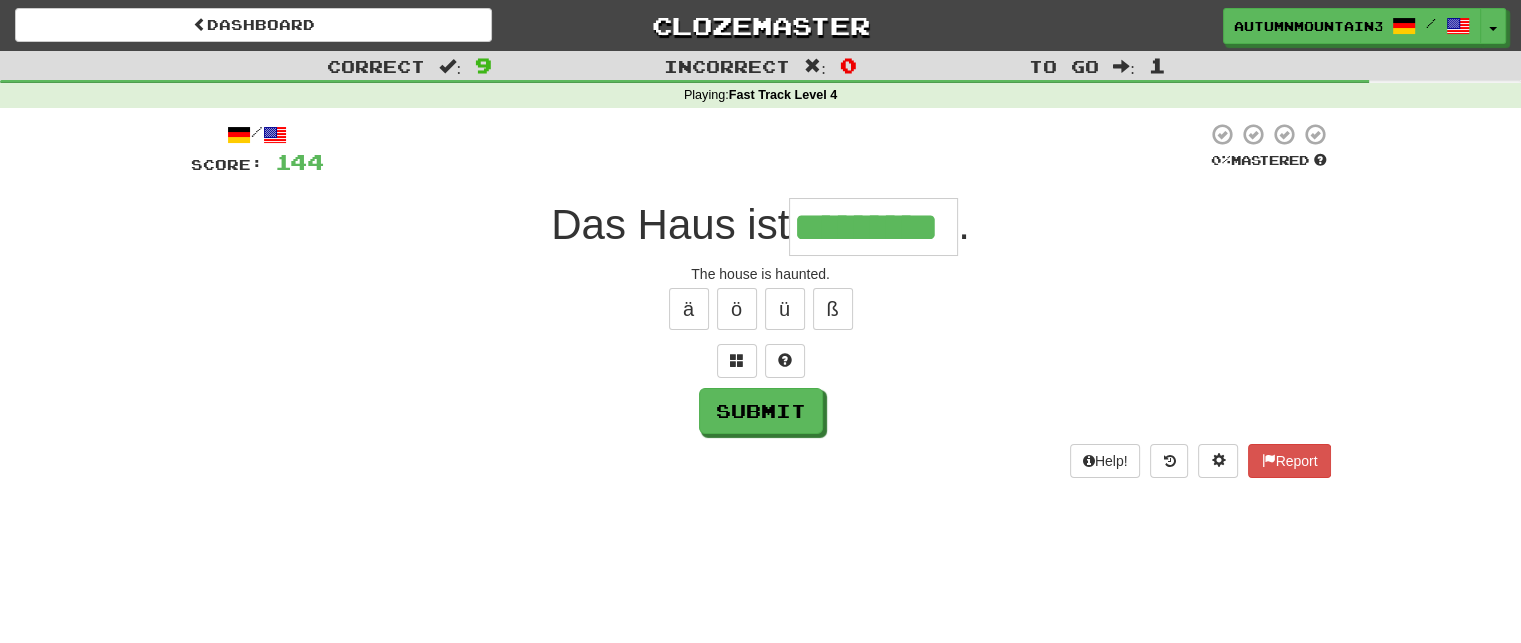 type on "*********" 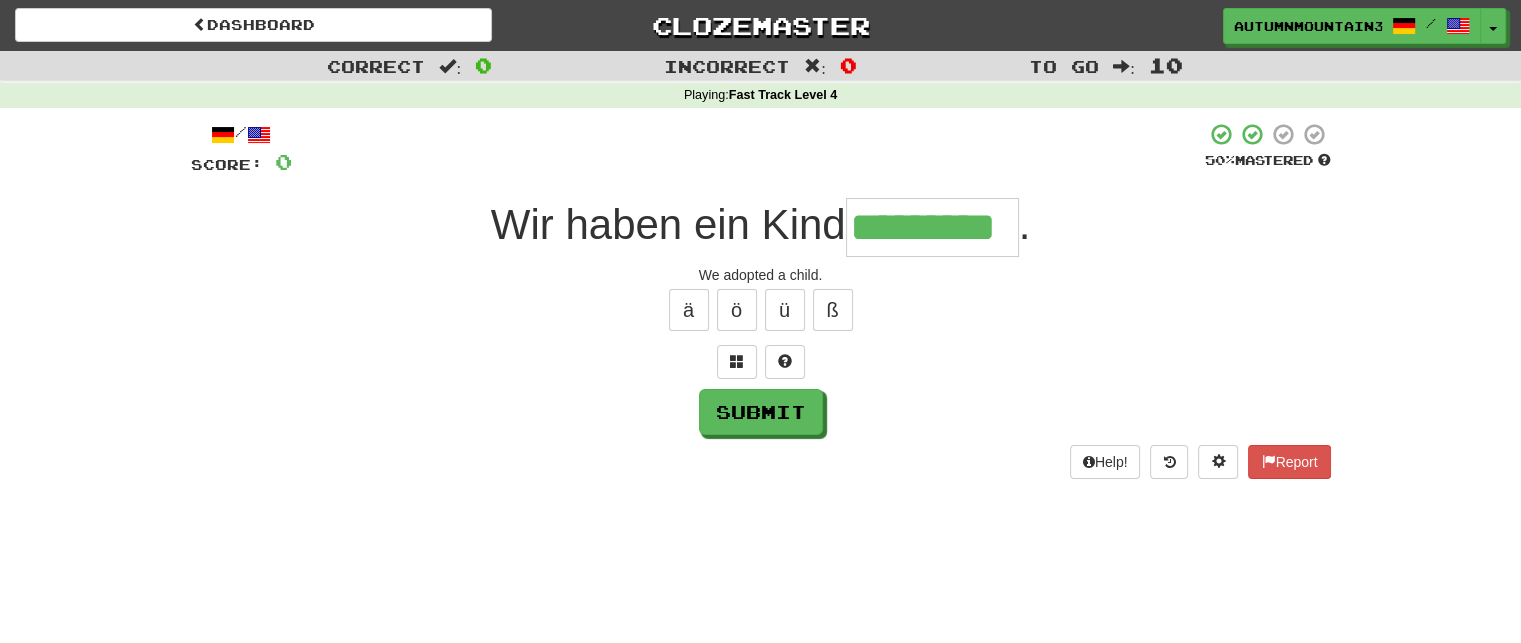 type on "*********" 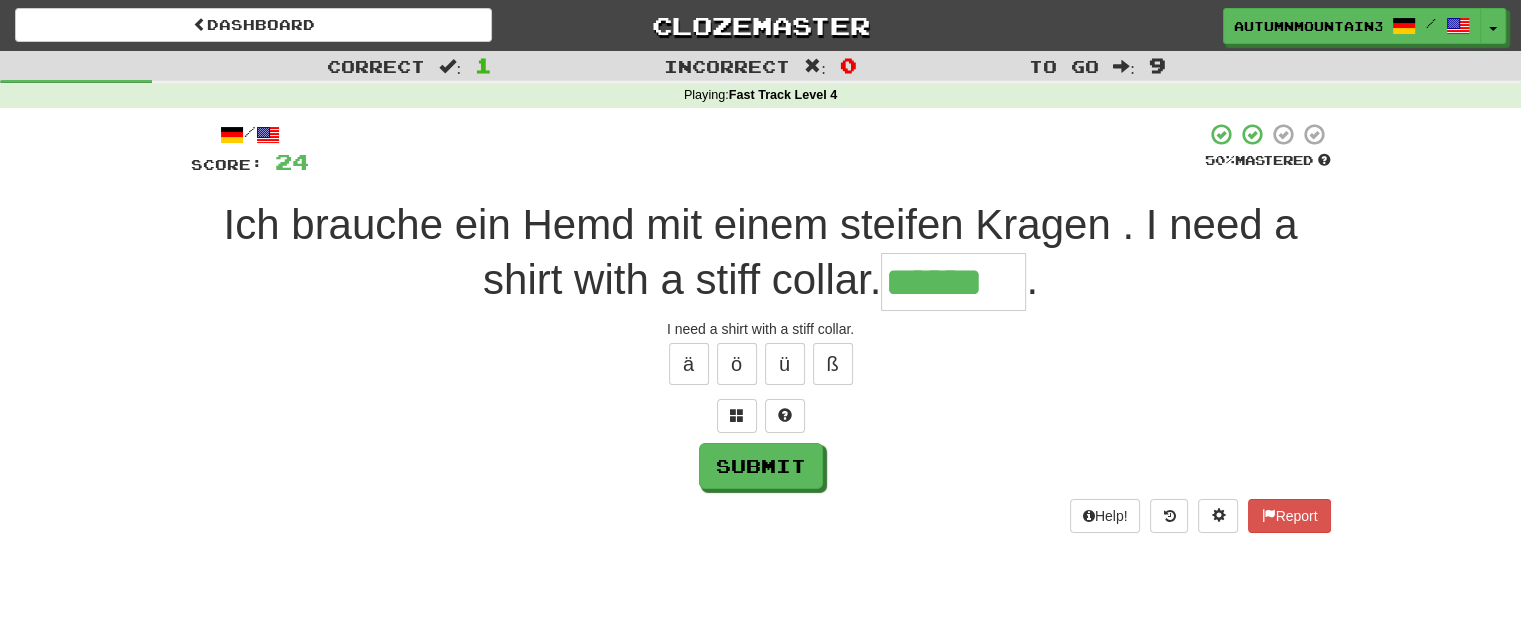 type on "******" 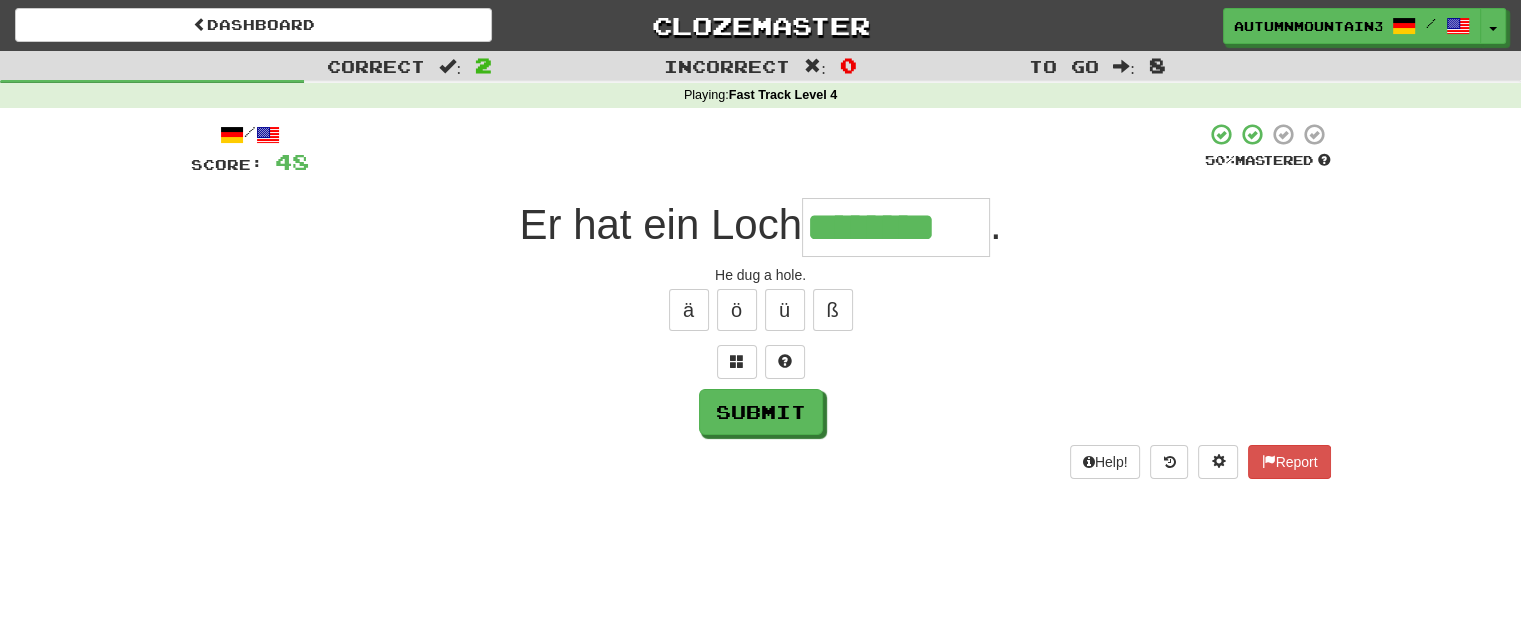 type on "********" 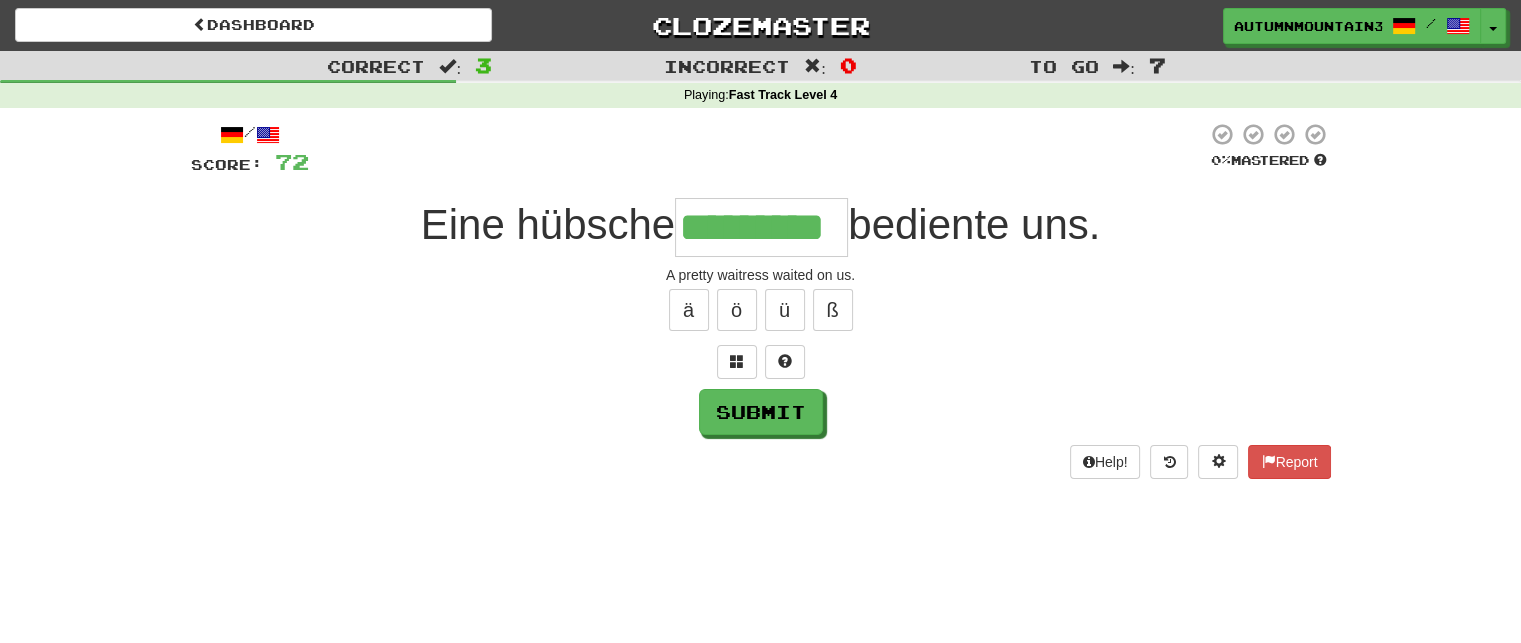 type on "*********" 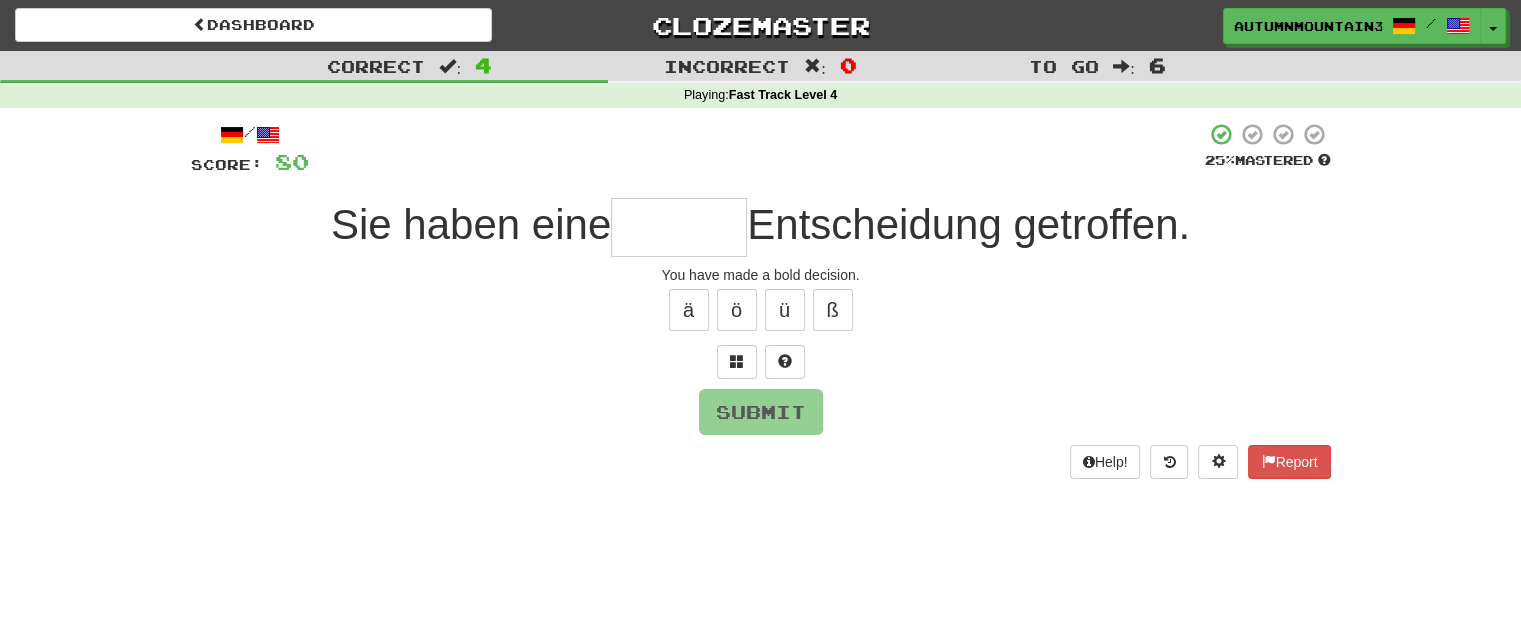 type on "*" 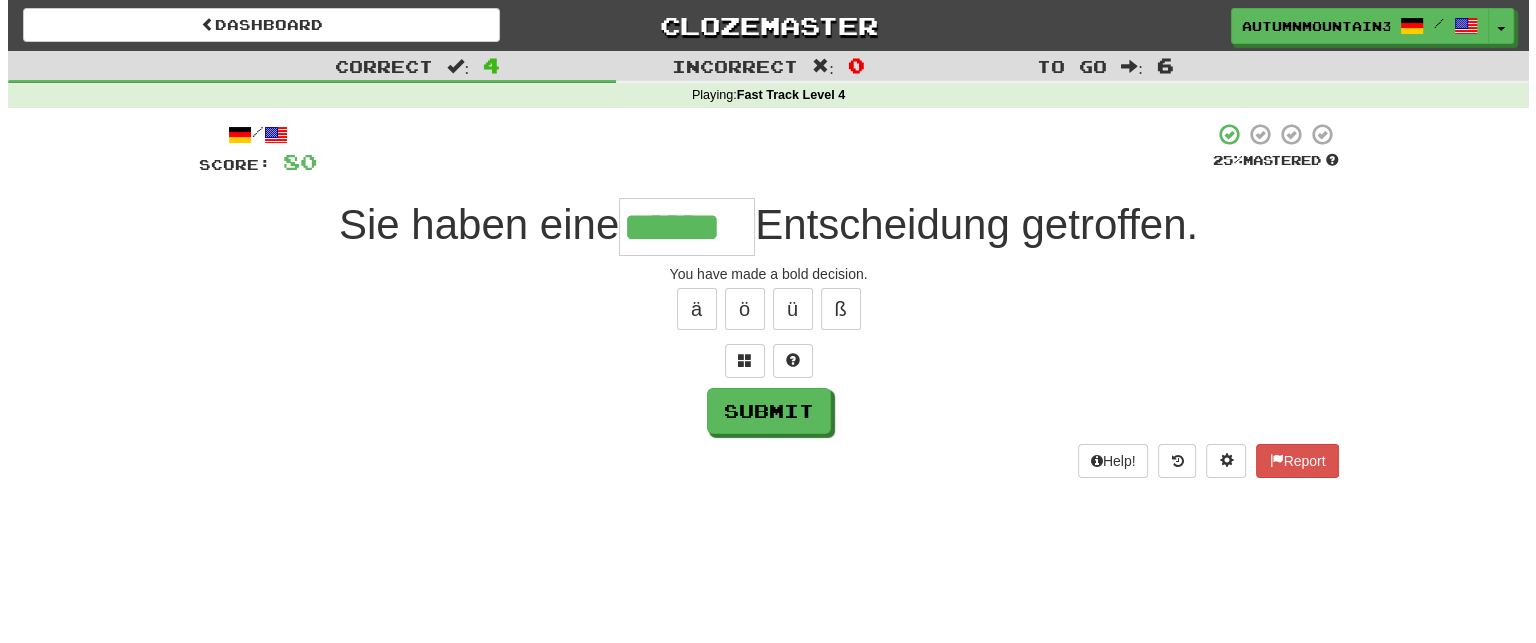 scroll, scrollTop: 0, scrollLeft: 0, axis: both 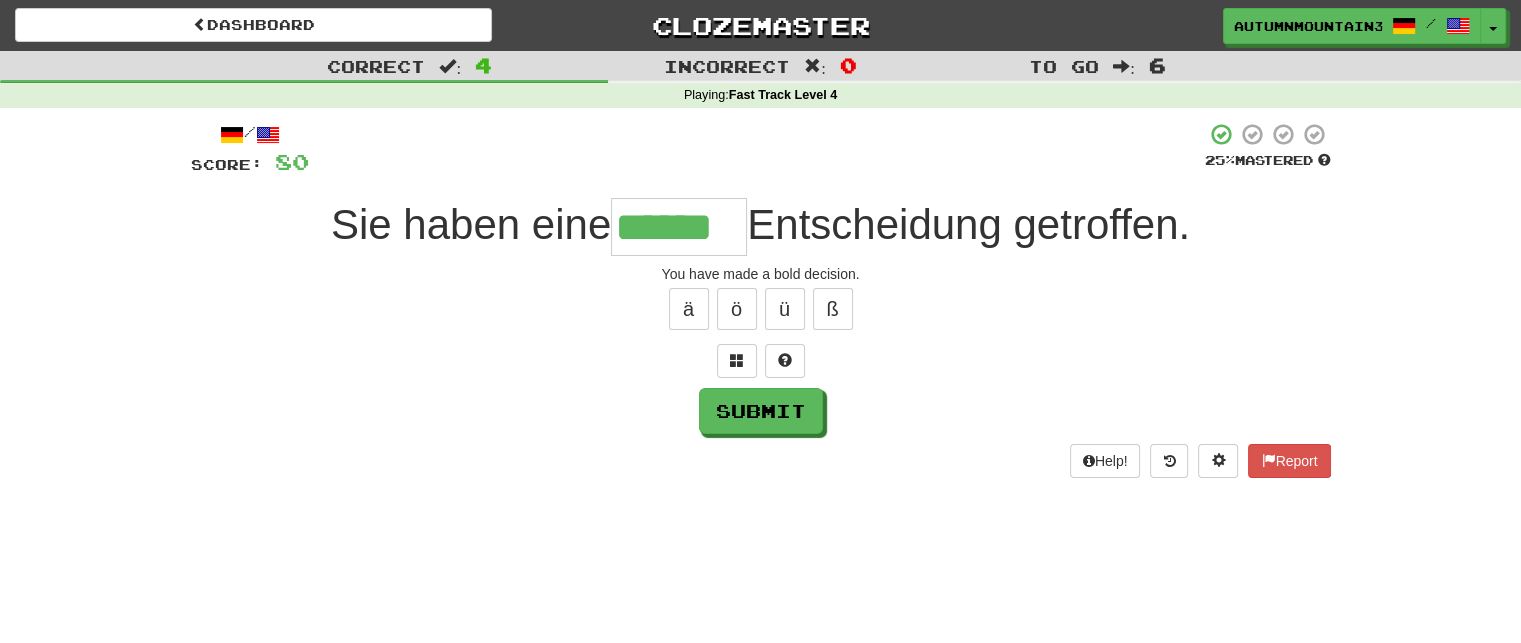 type on "******" 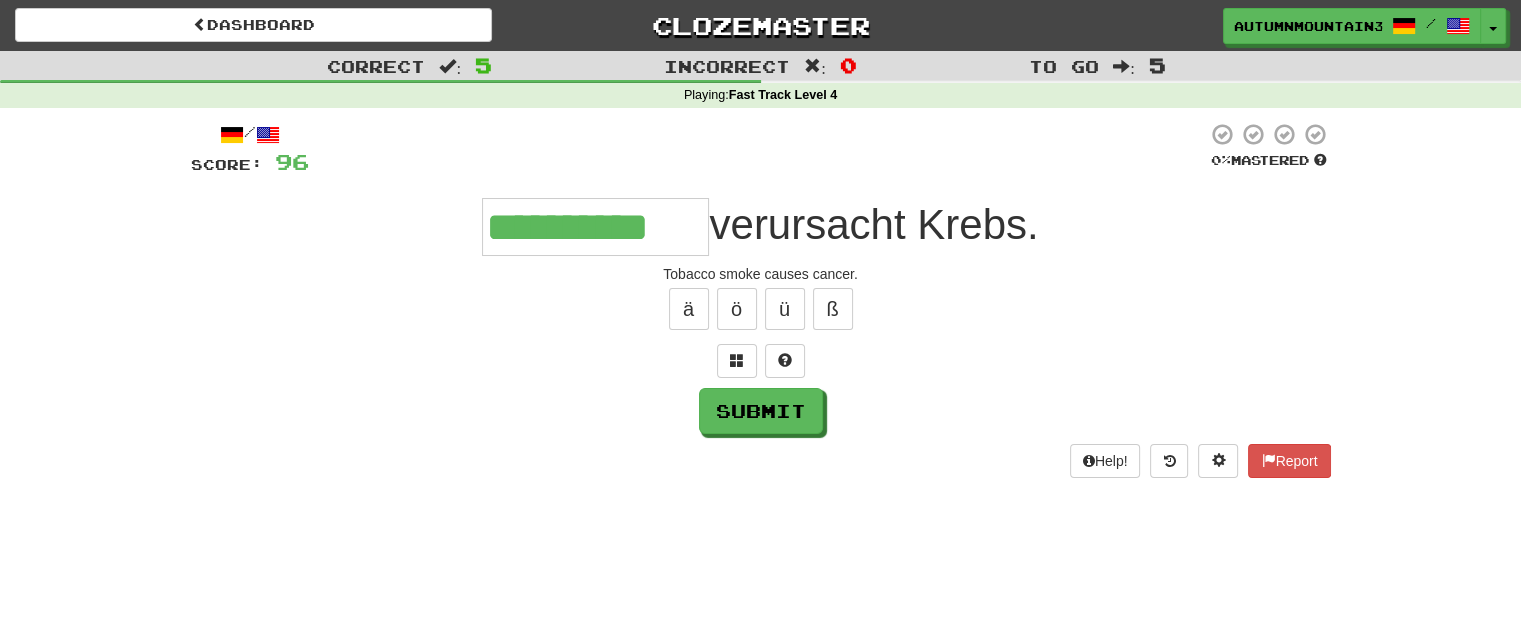 type on "**********" 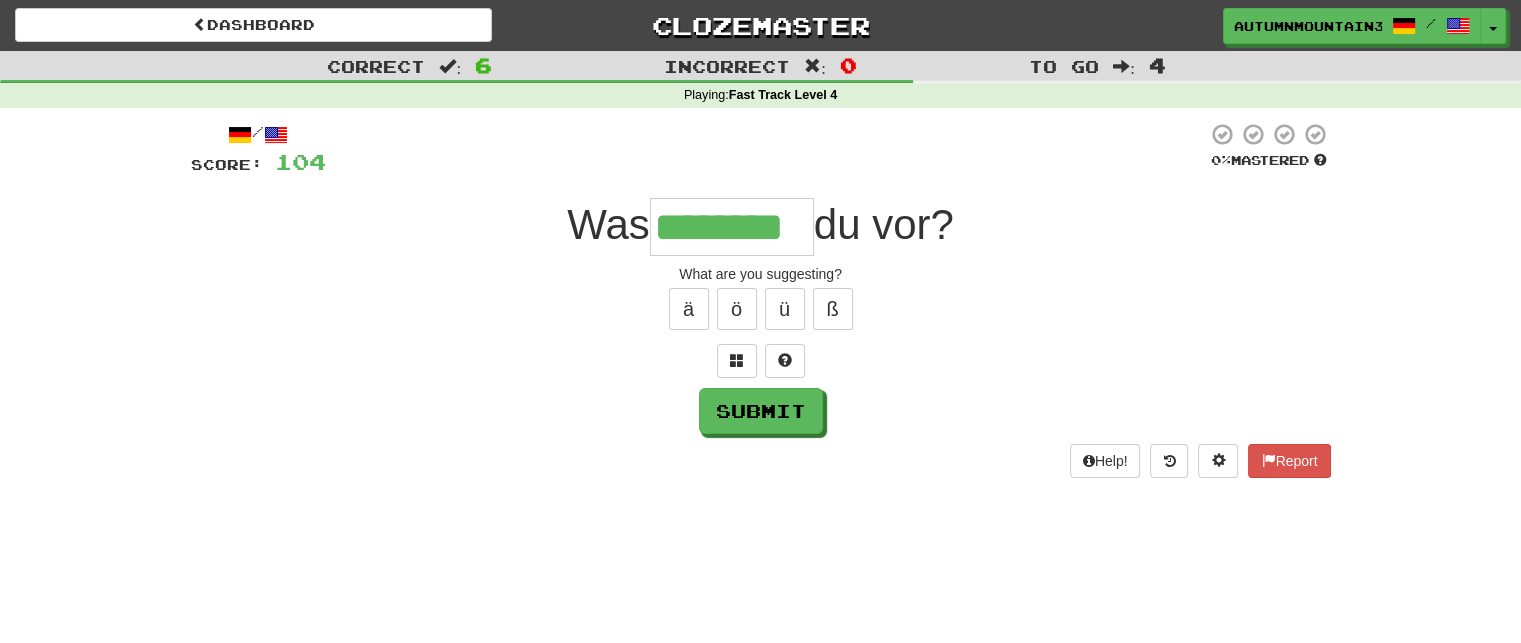 type on "********" 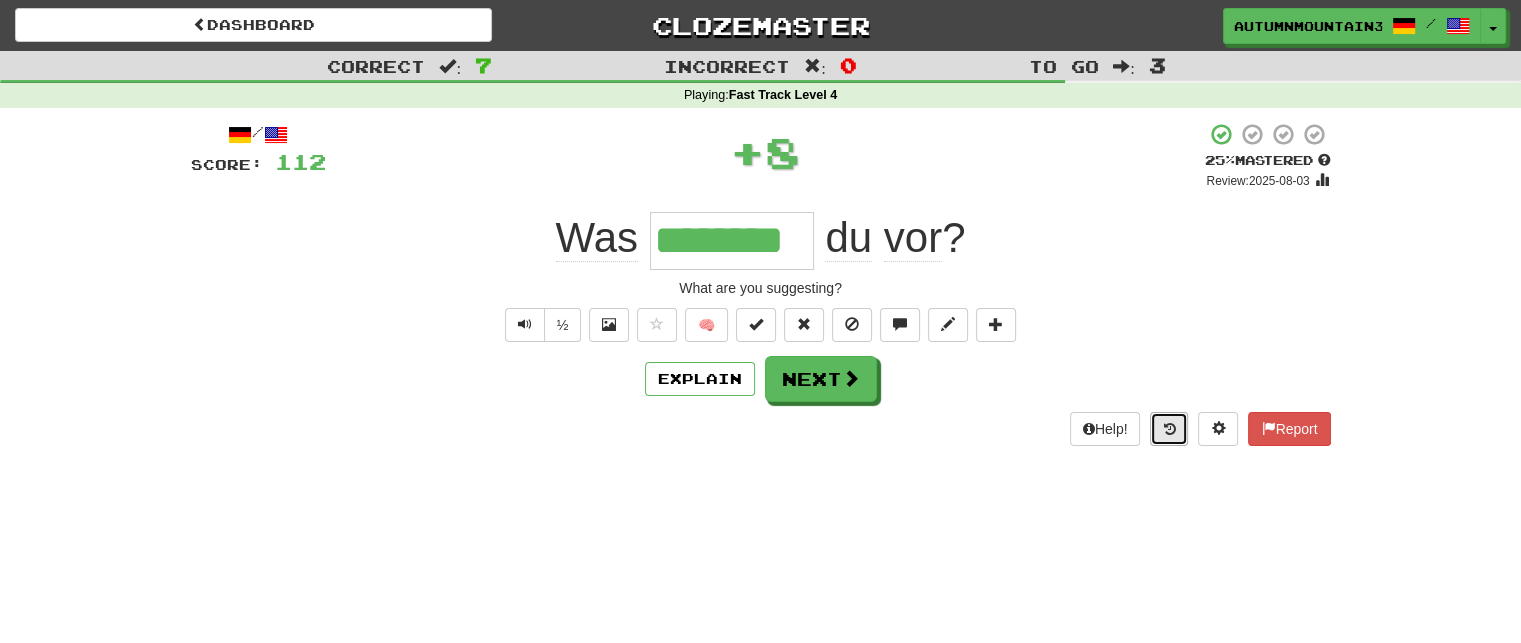 click at bounding box center (1169, 429) 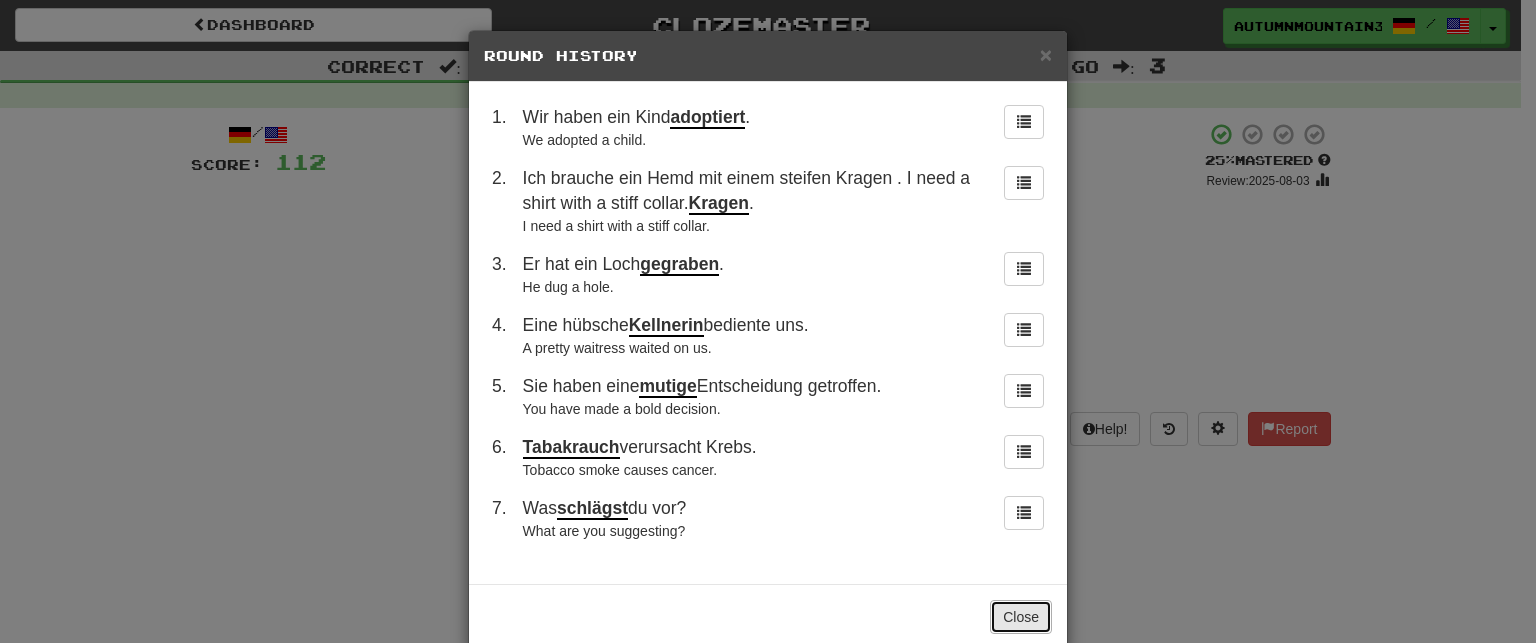 click on "Close" at bounding box center [1021, 617] 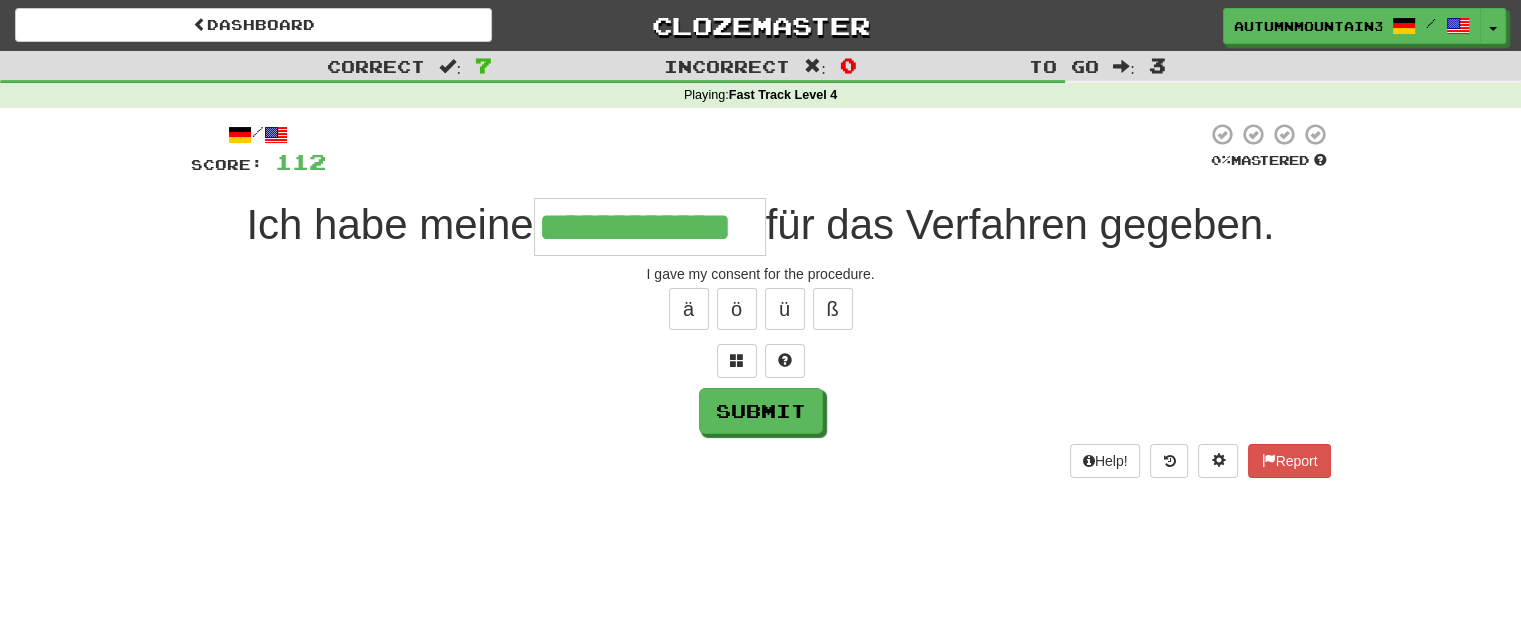 type on "**********" 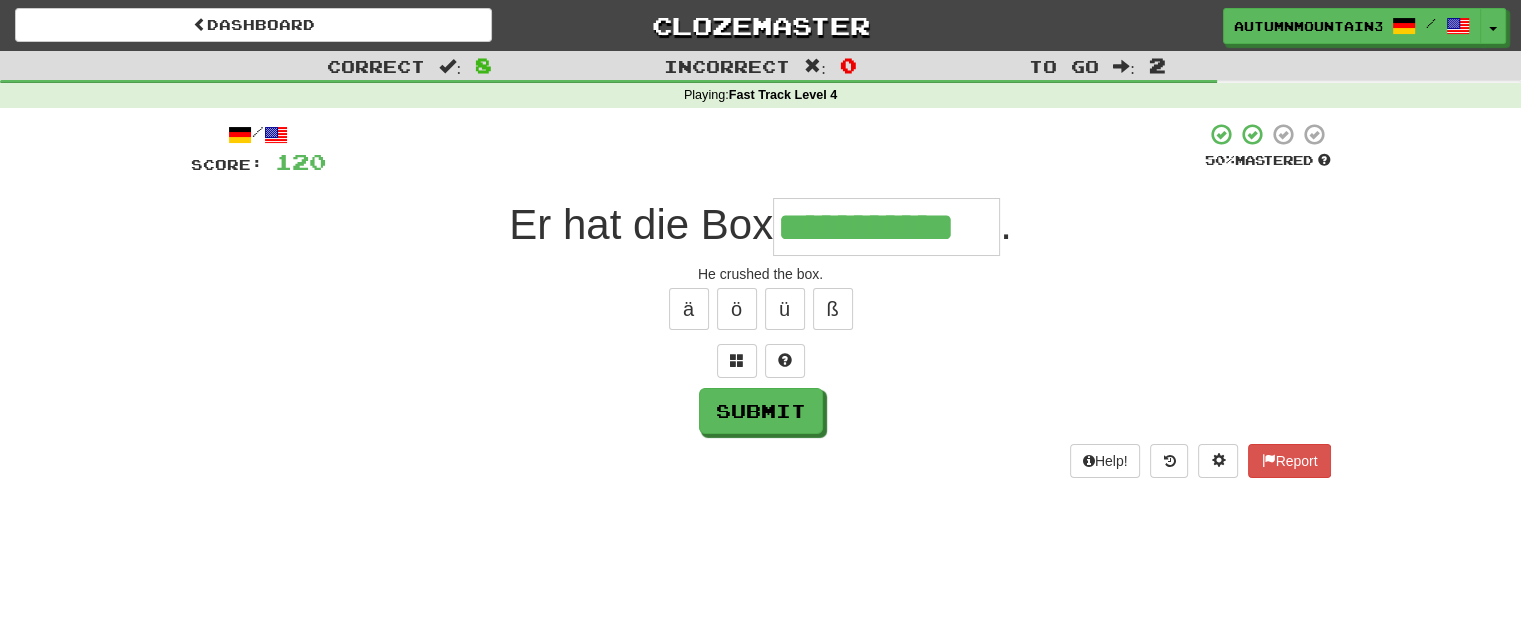 type on "**********" 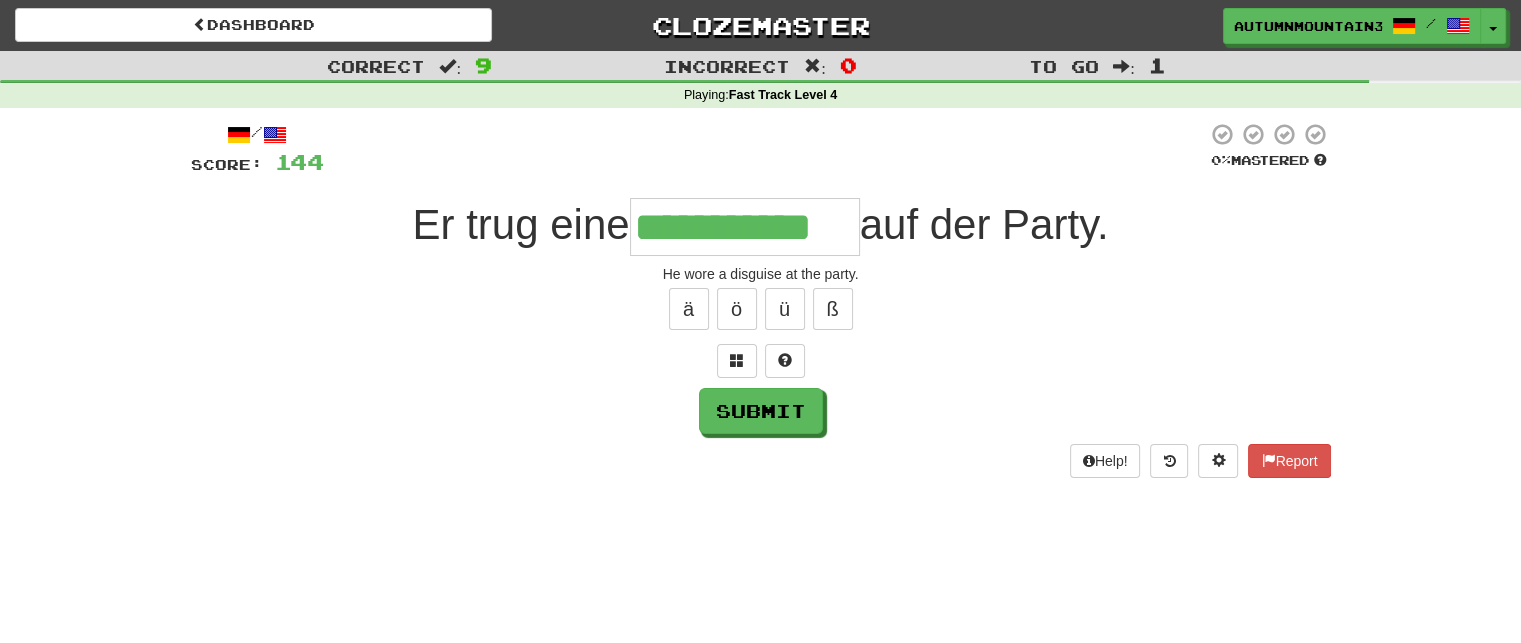 type on "**********" 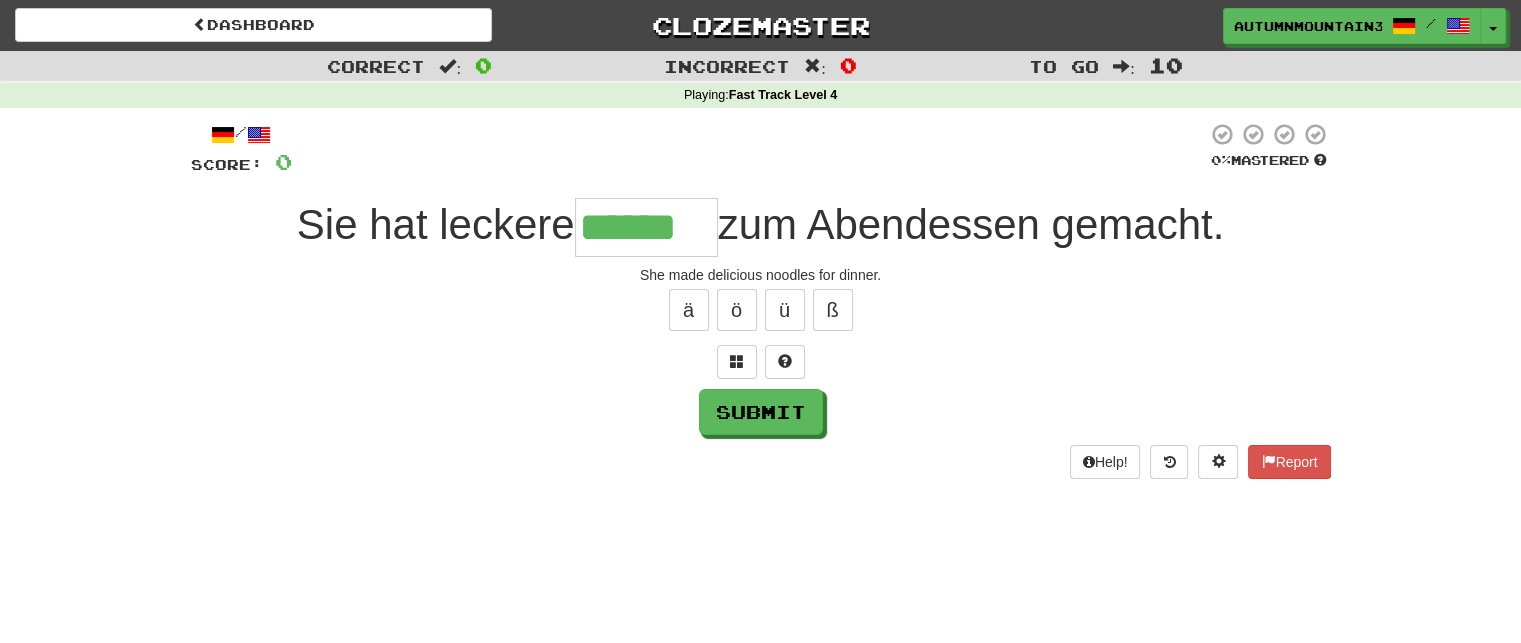 type on "******" 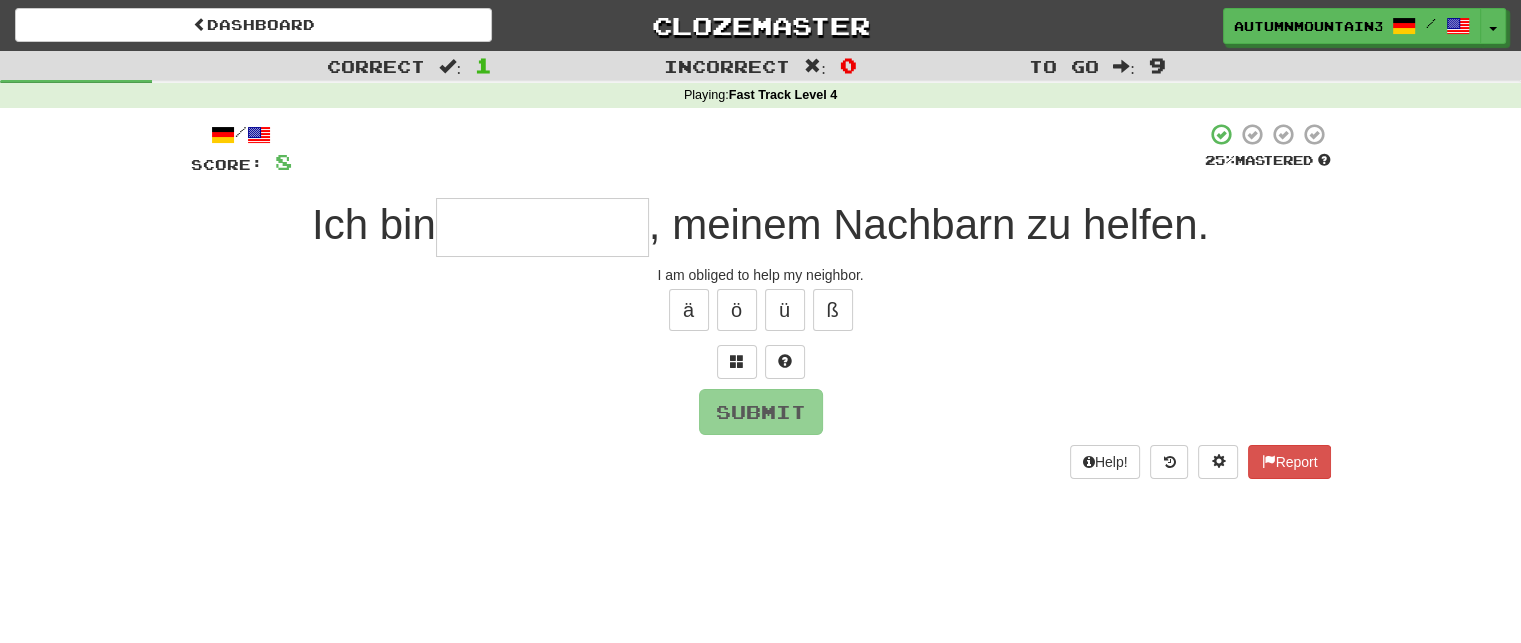type on "*" 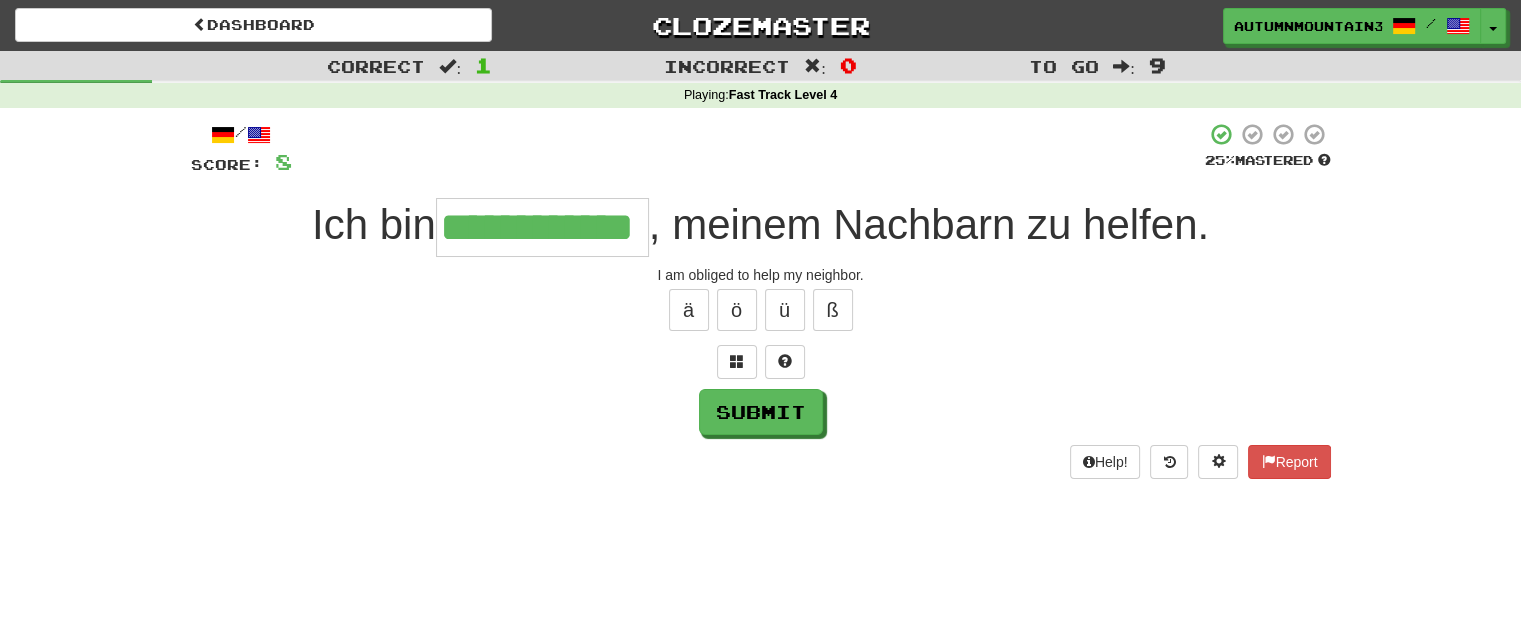 type on "**********" 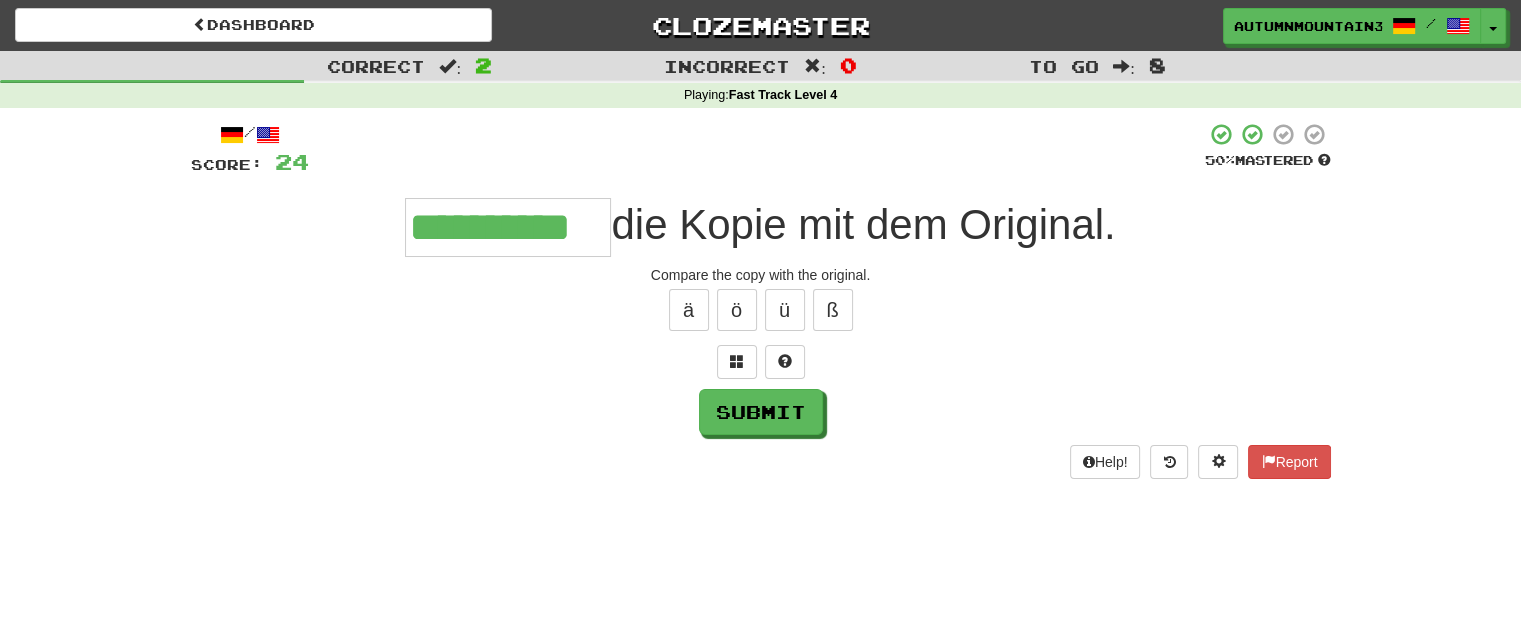 type on "**********" 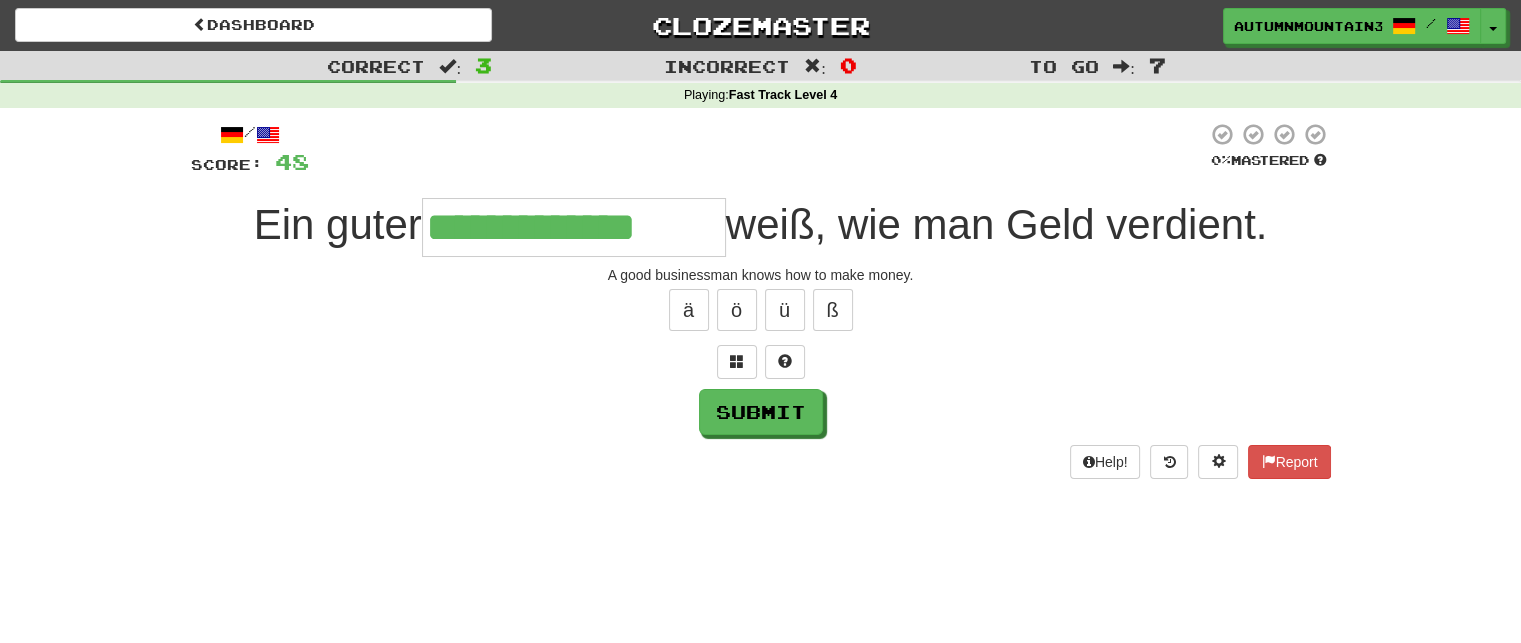 type on "**********" 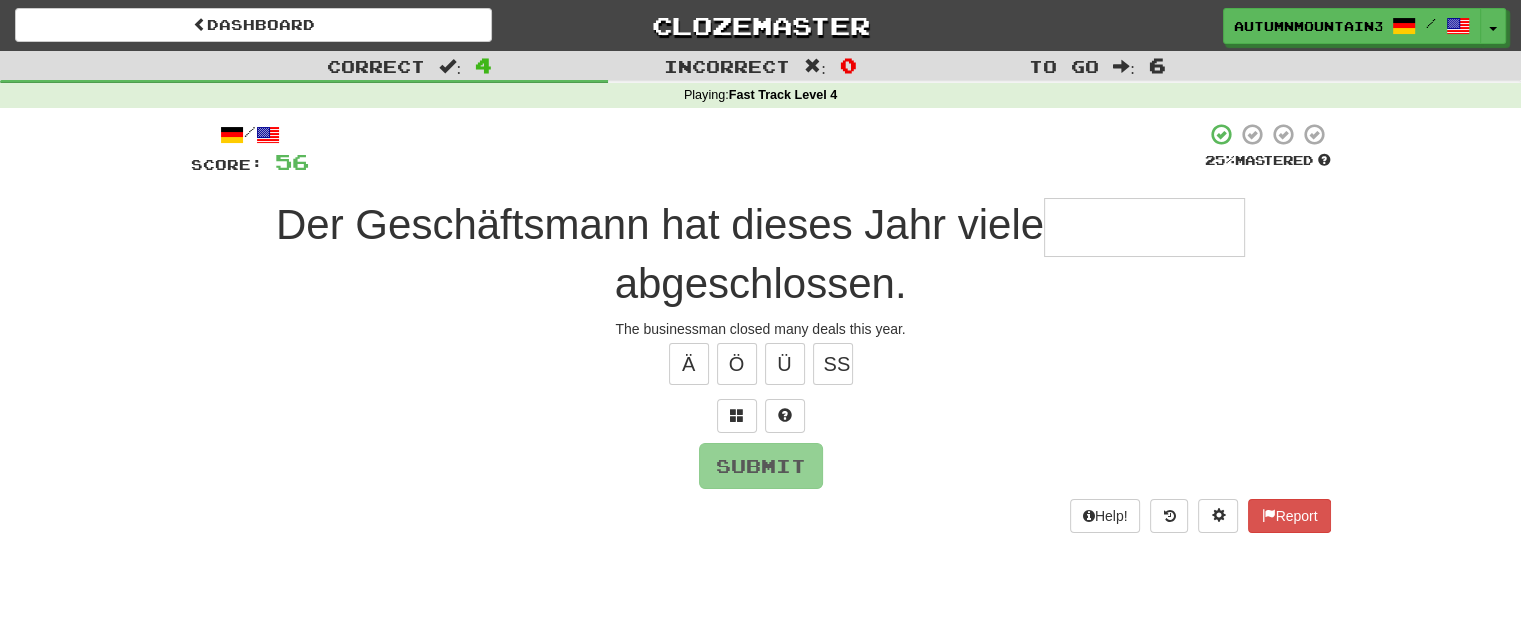 type on "*" 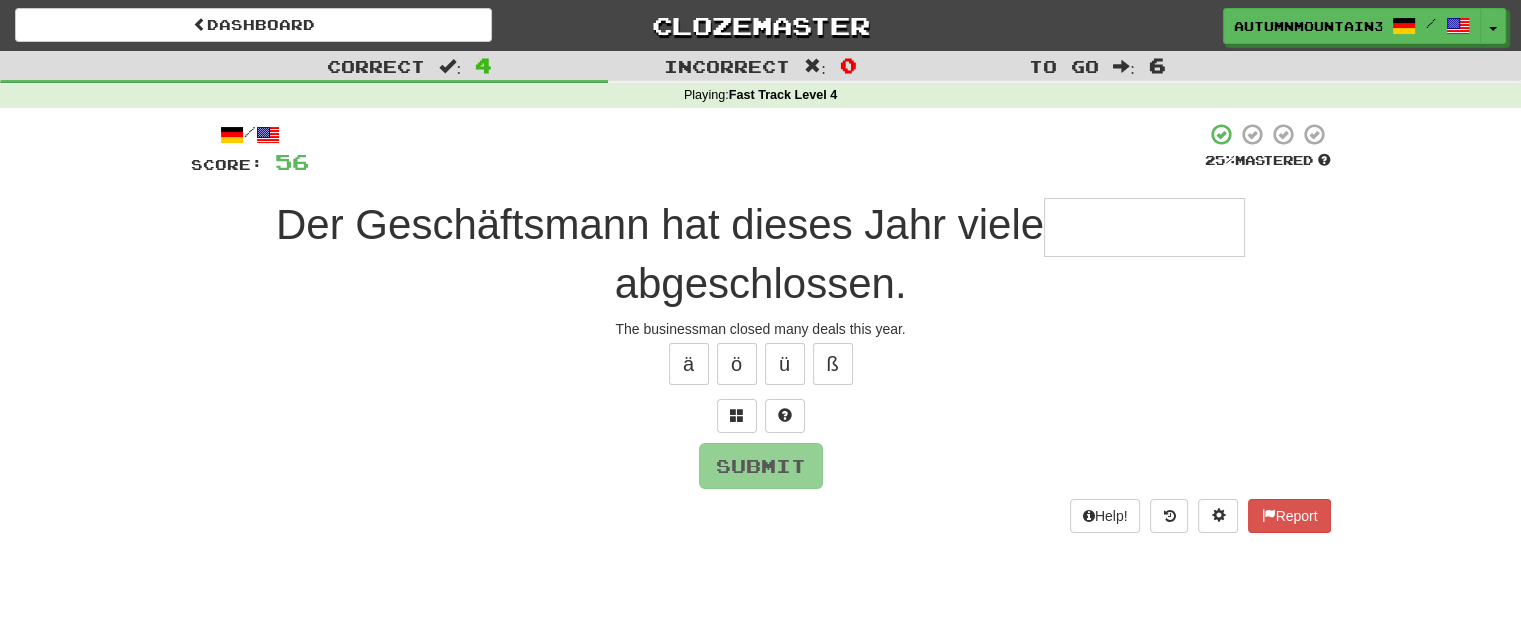 type on "*" 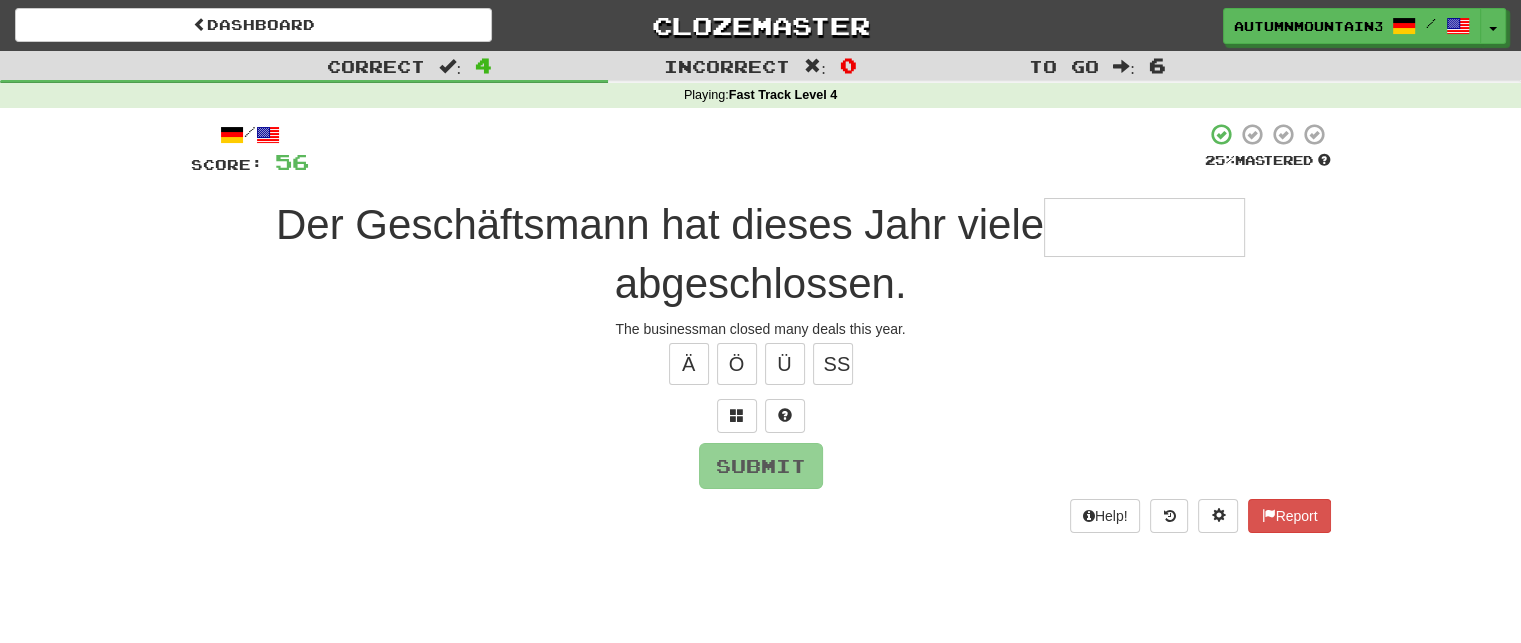 type on "*" 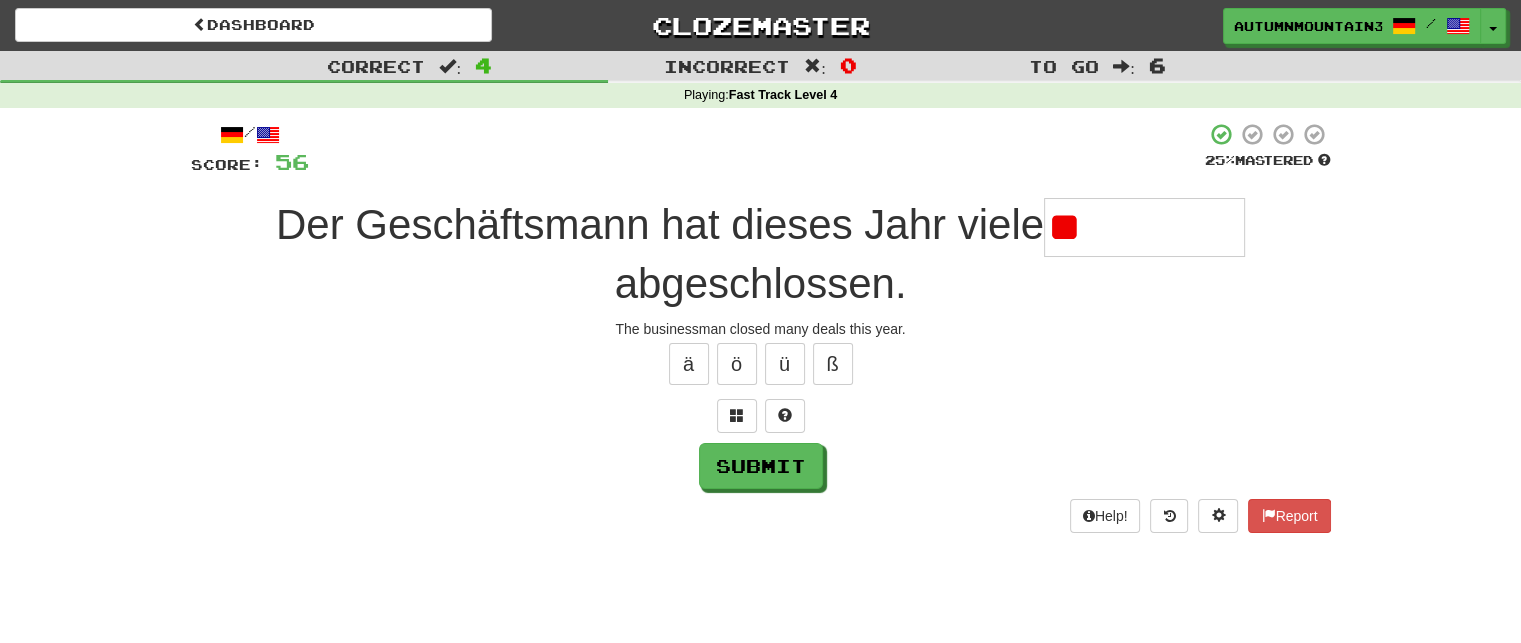 type on "*" 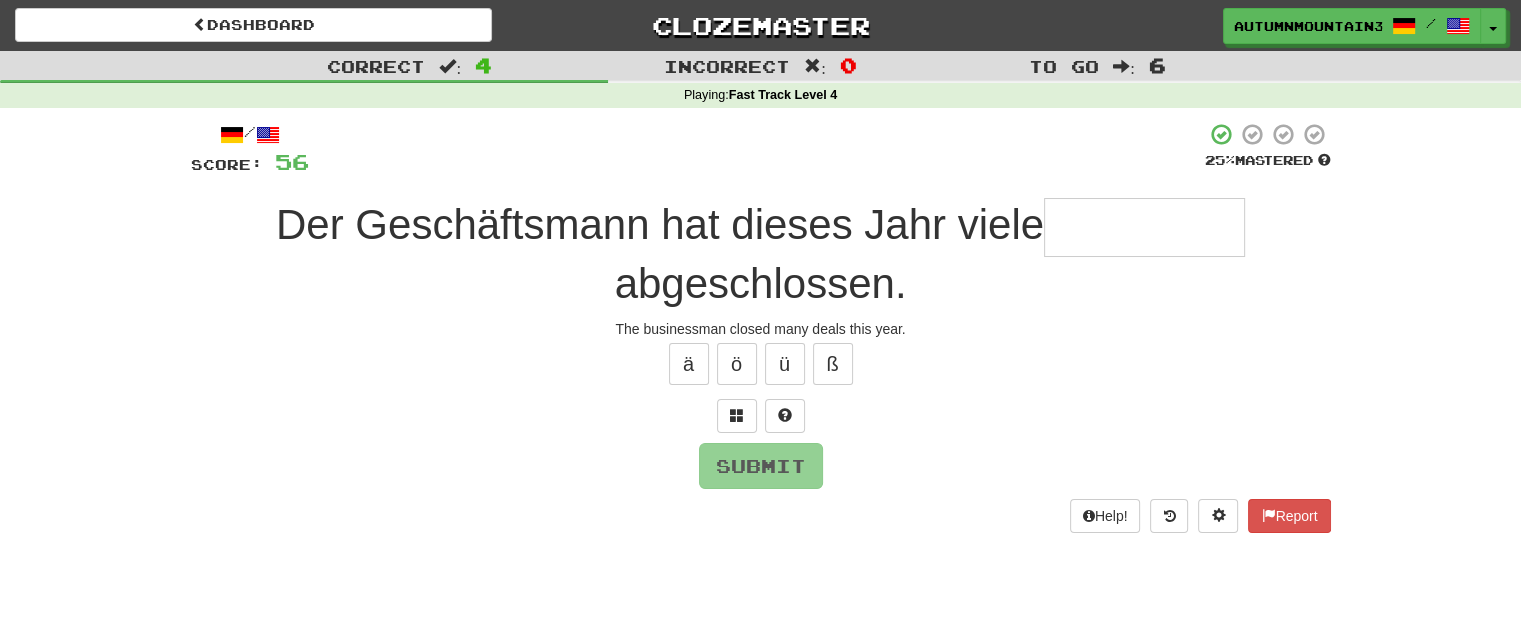 type on "*" 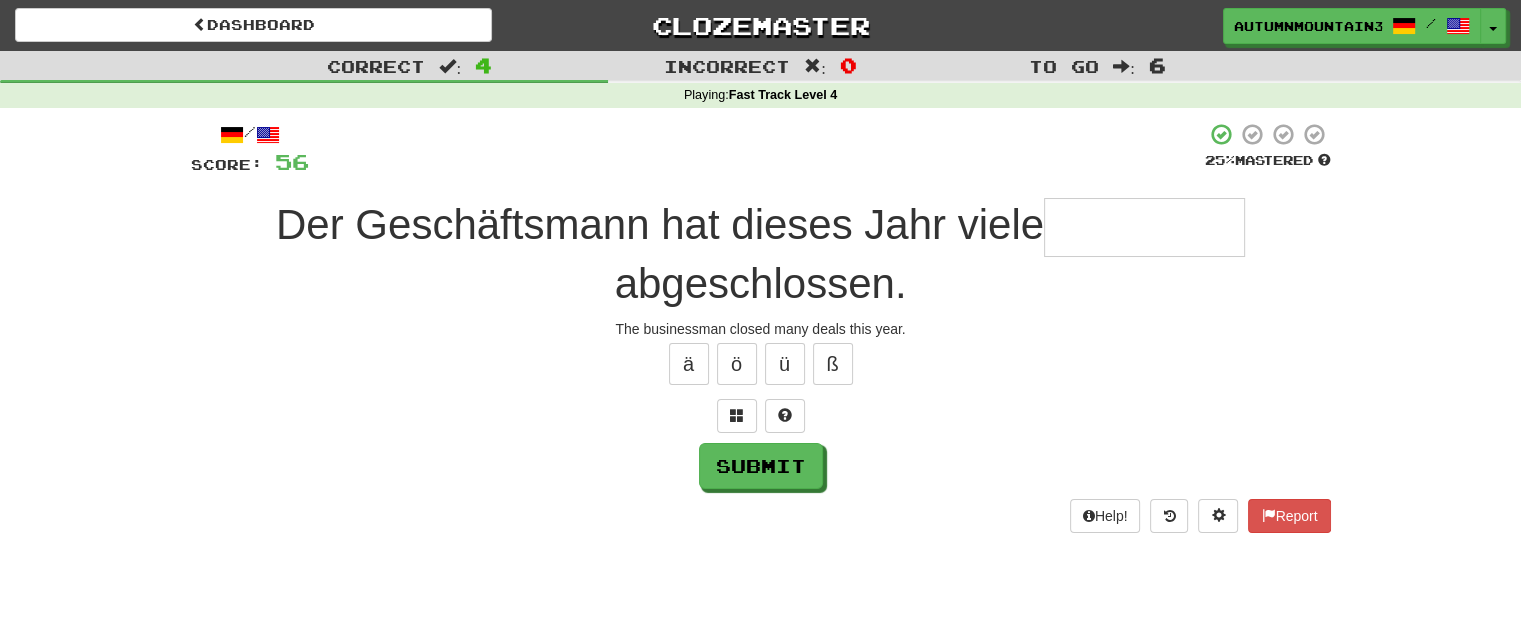 type on "*" 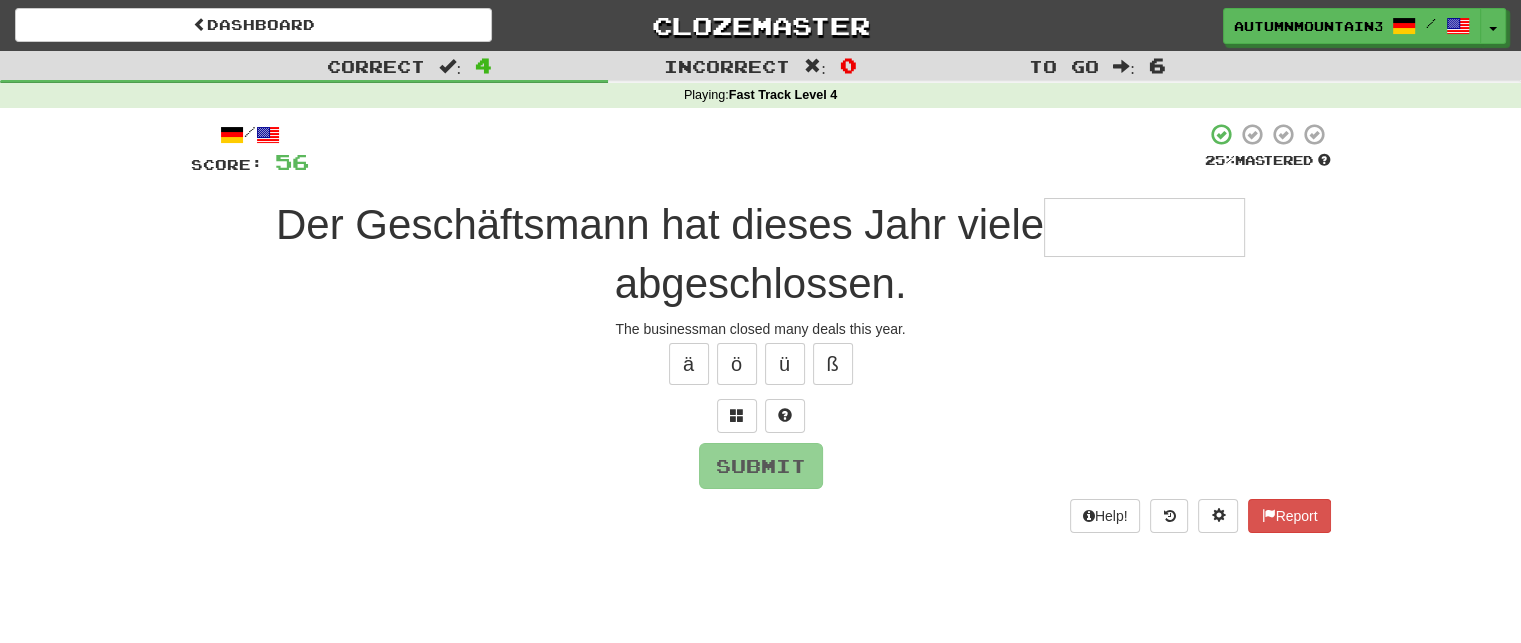 type on "*" 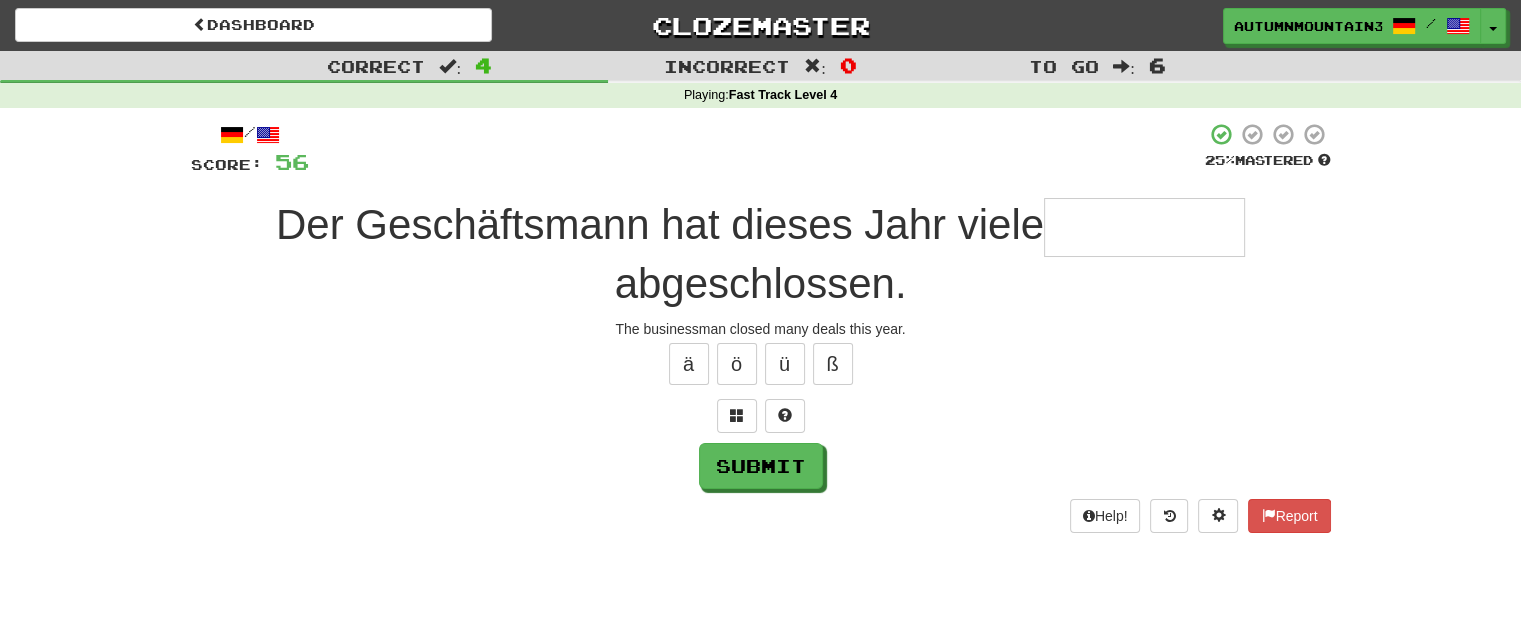 type on "*" 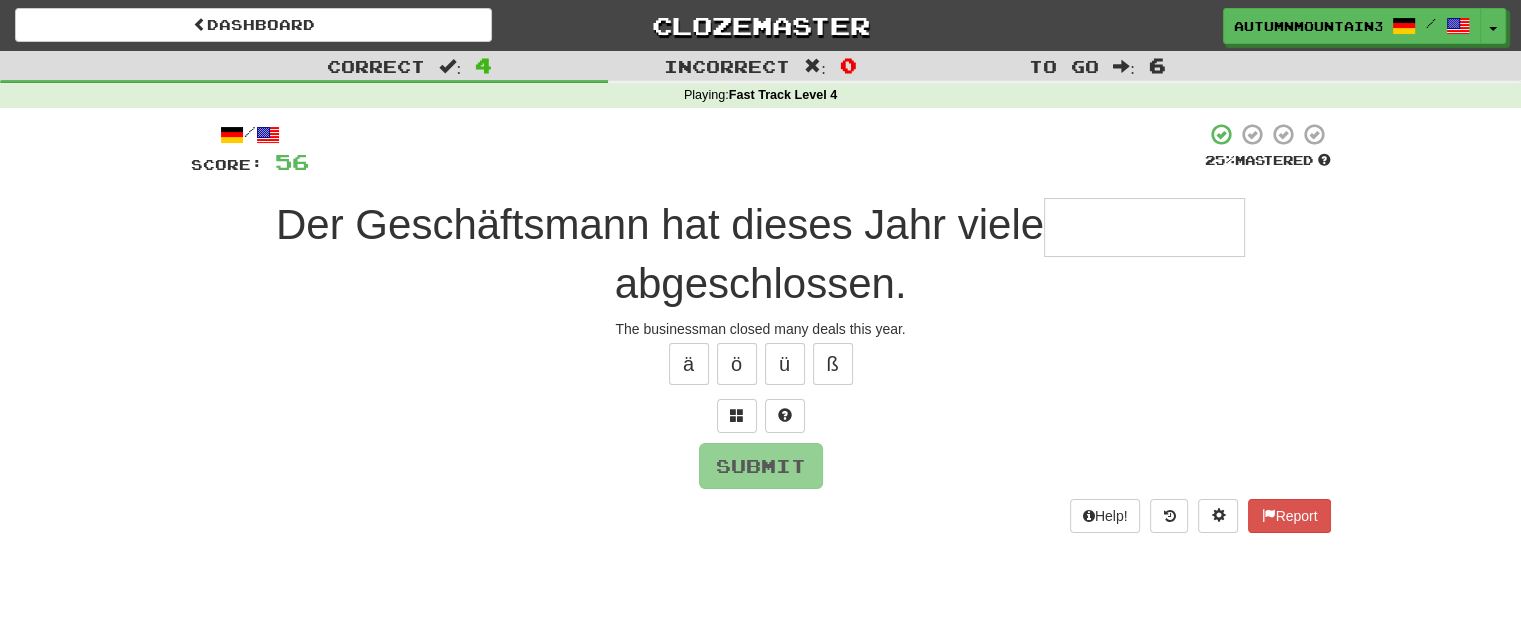 type on "*" 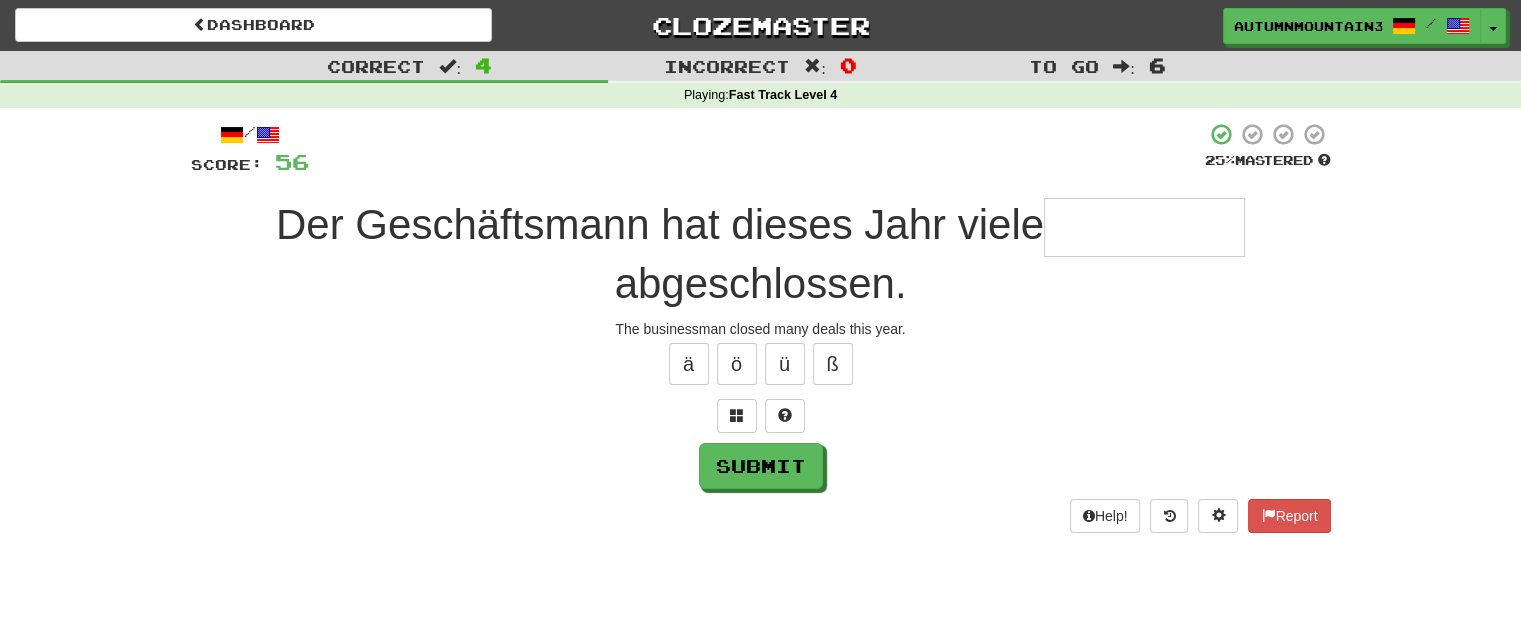 type on "*" 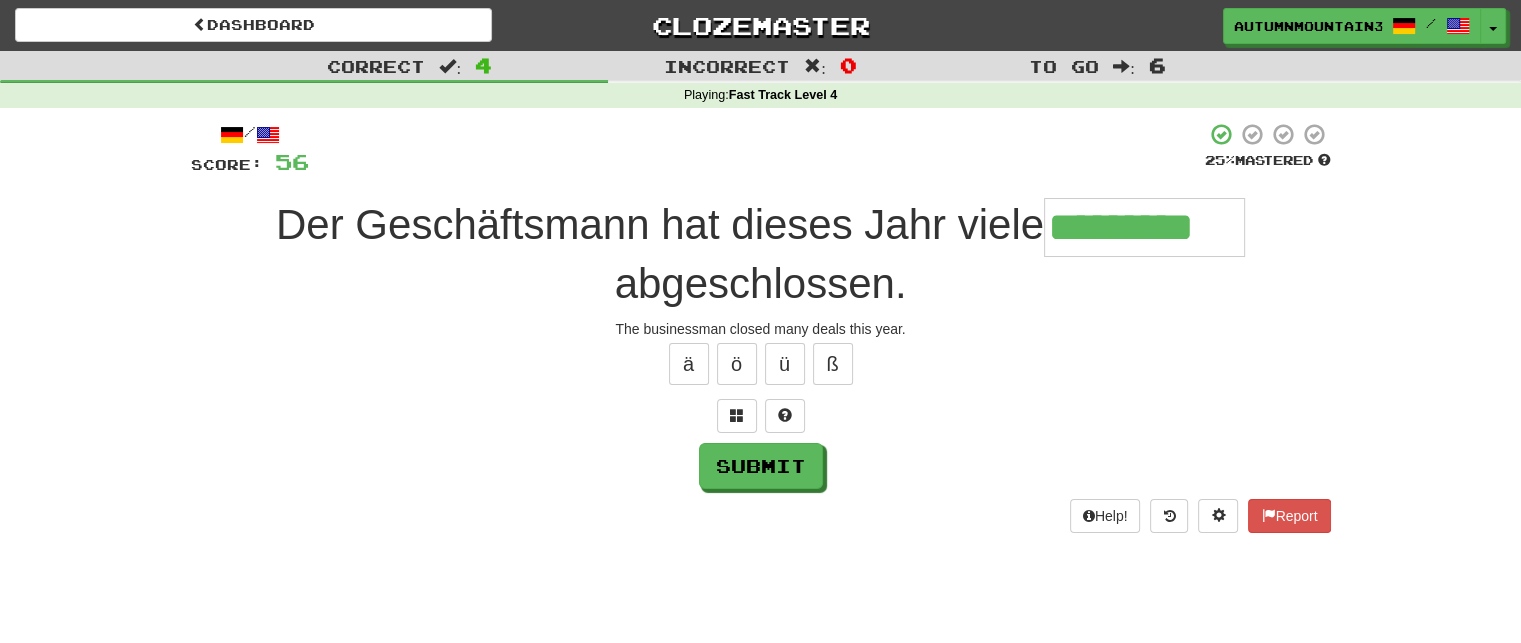 type on "*********" 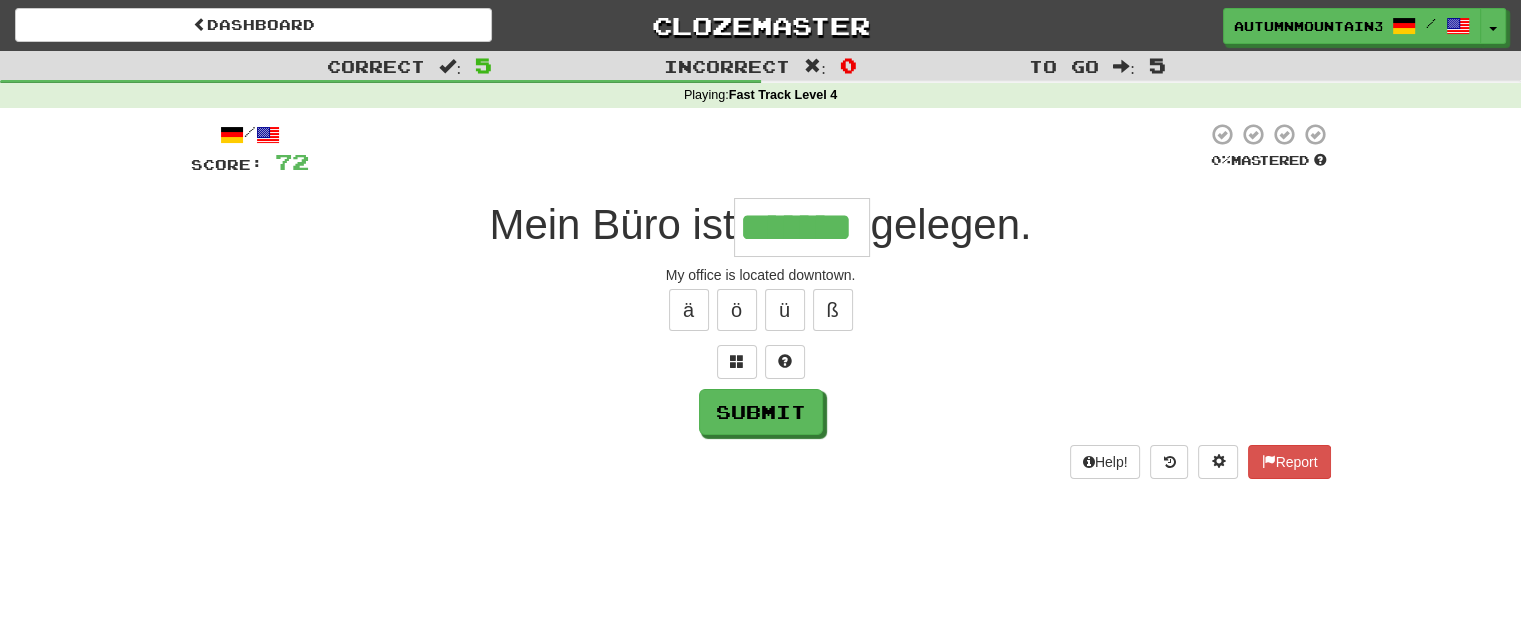 type on "*******" 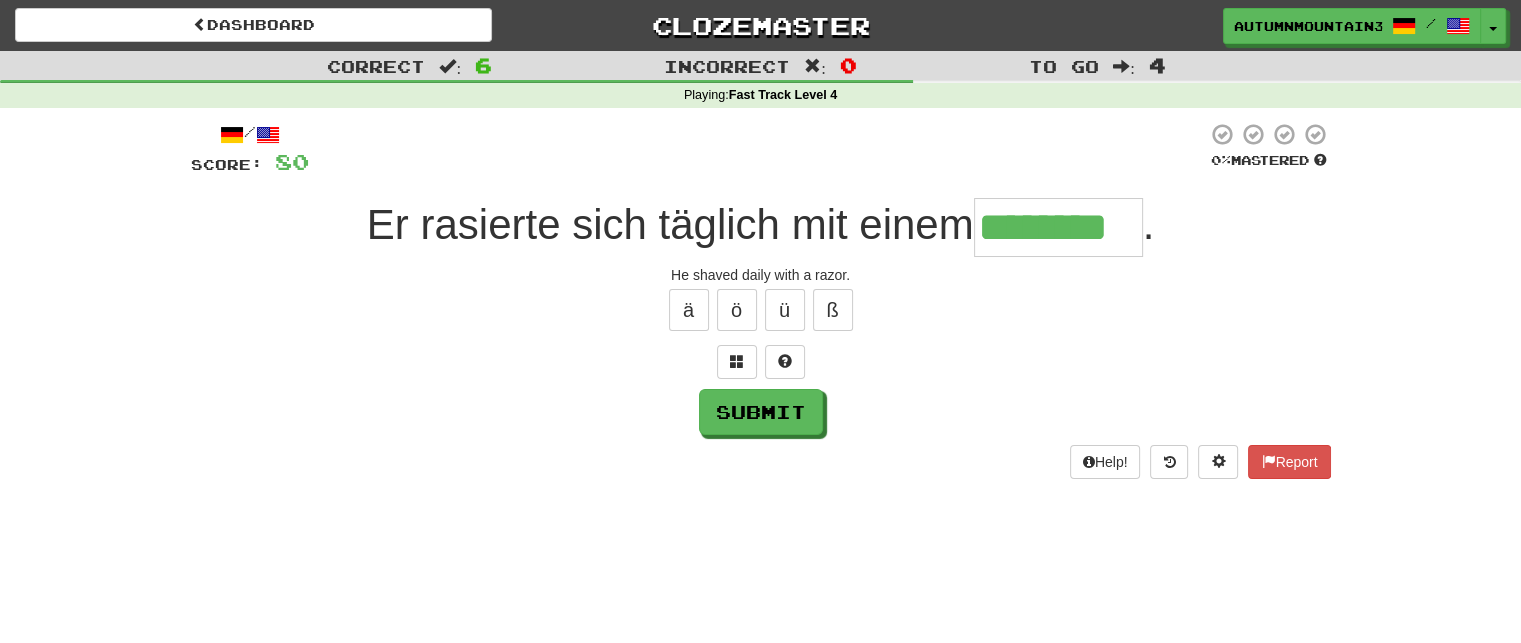 type on "********" 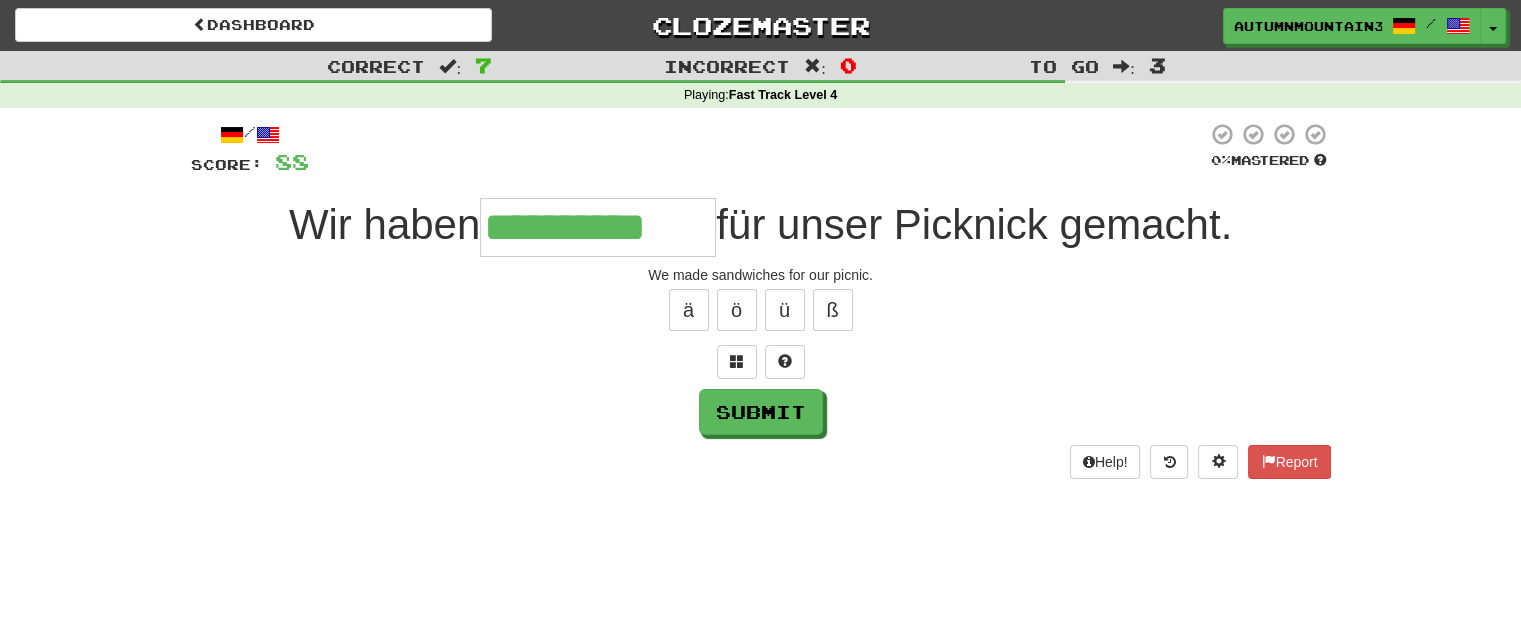 type on "**********" 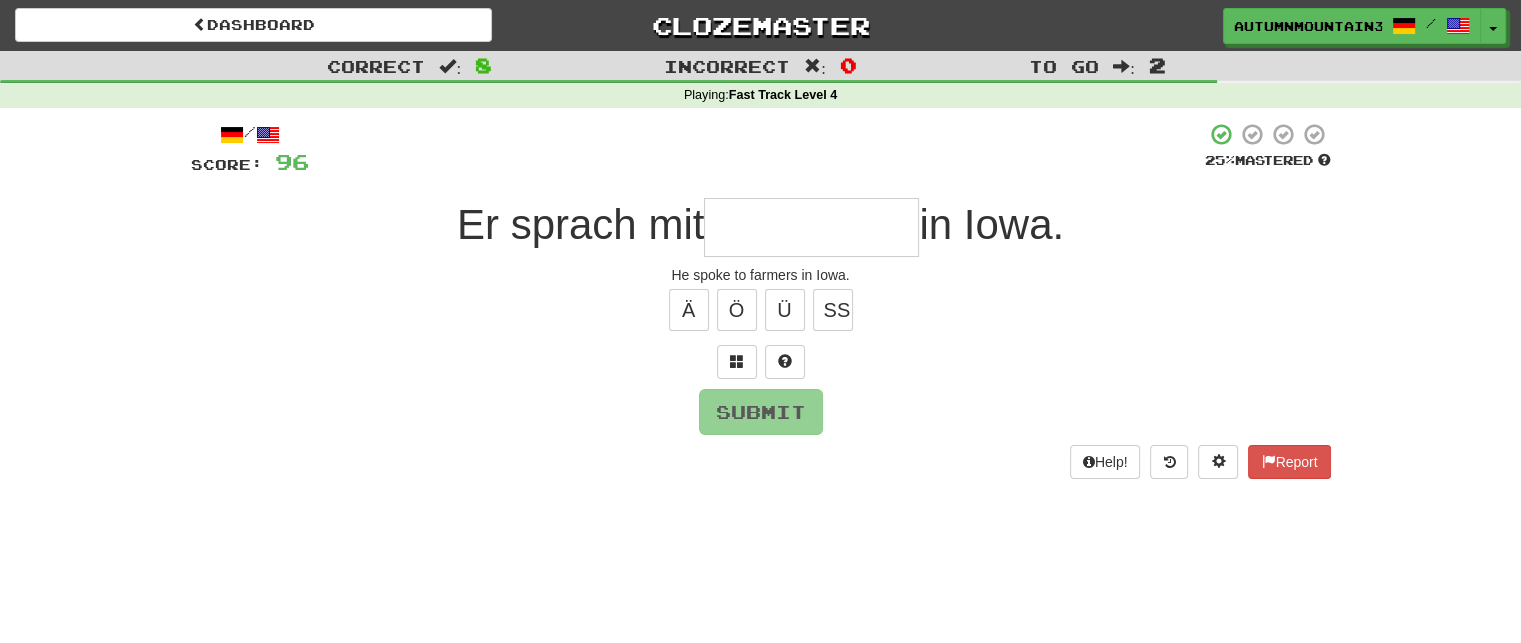 type on "*" 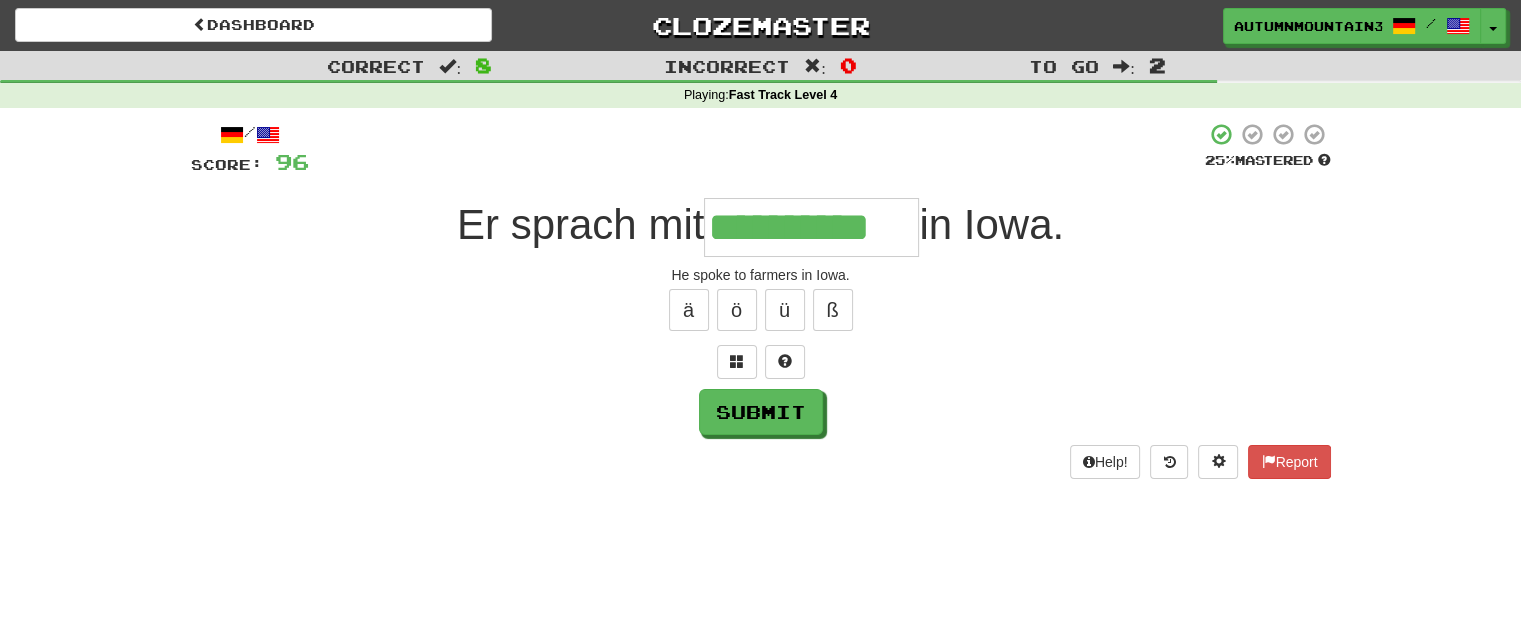 type on "**********" 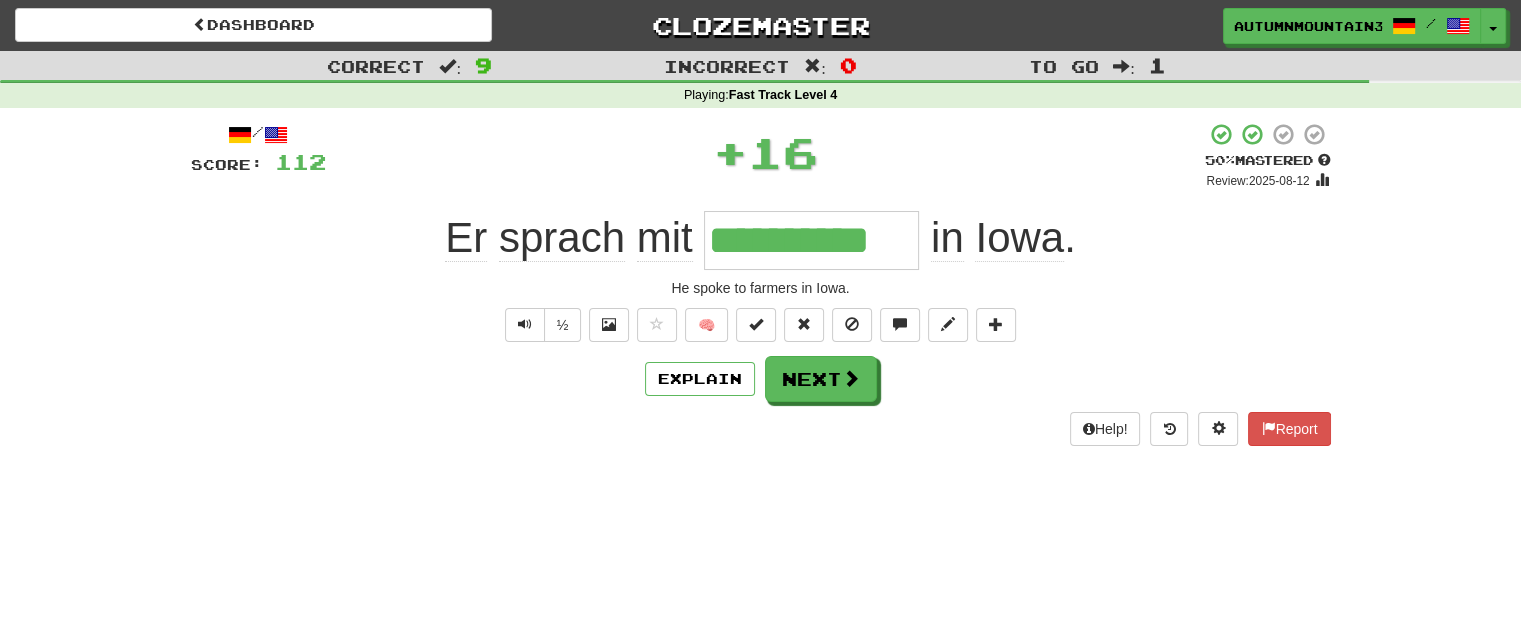 type 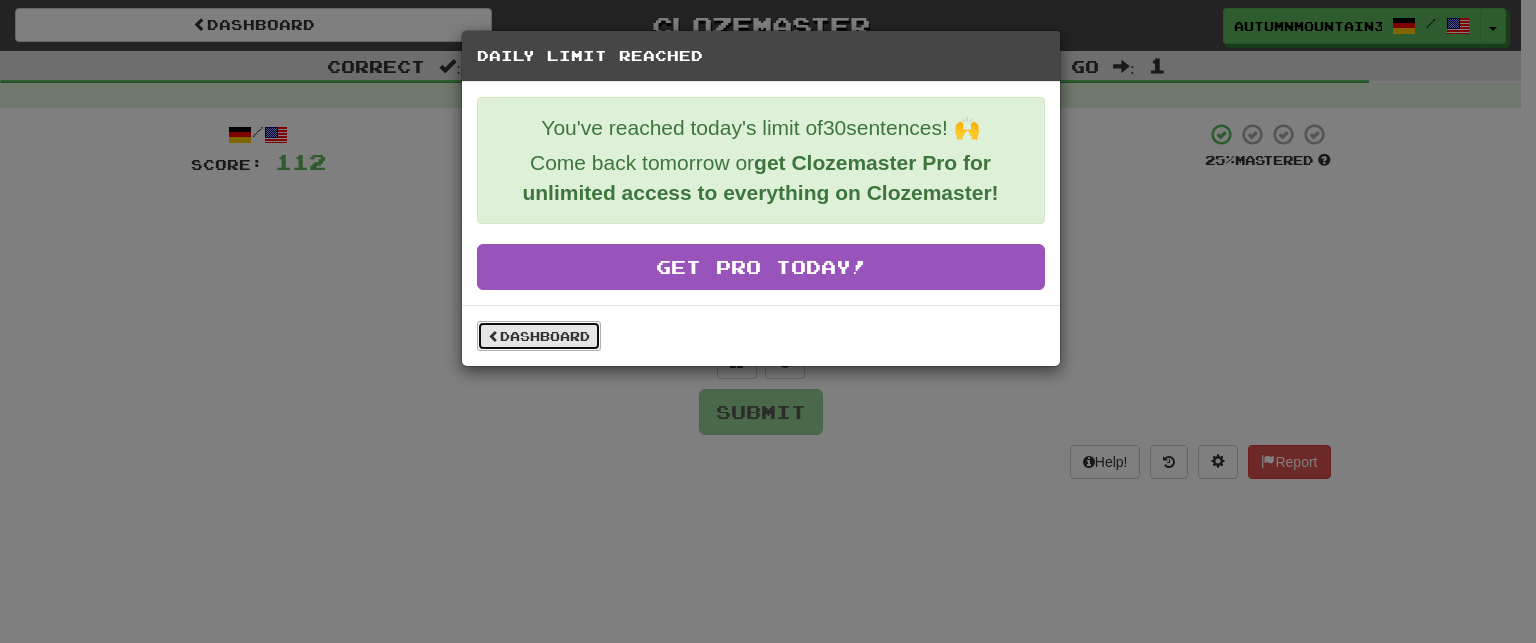 click on "Dashboard" at bounding box center (539, 336) 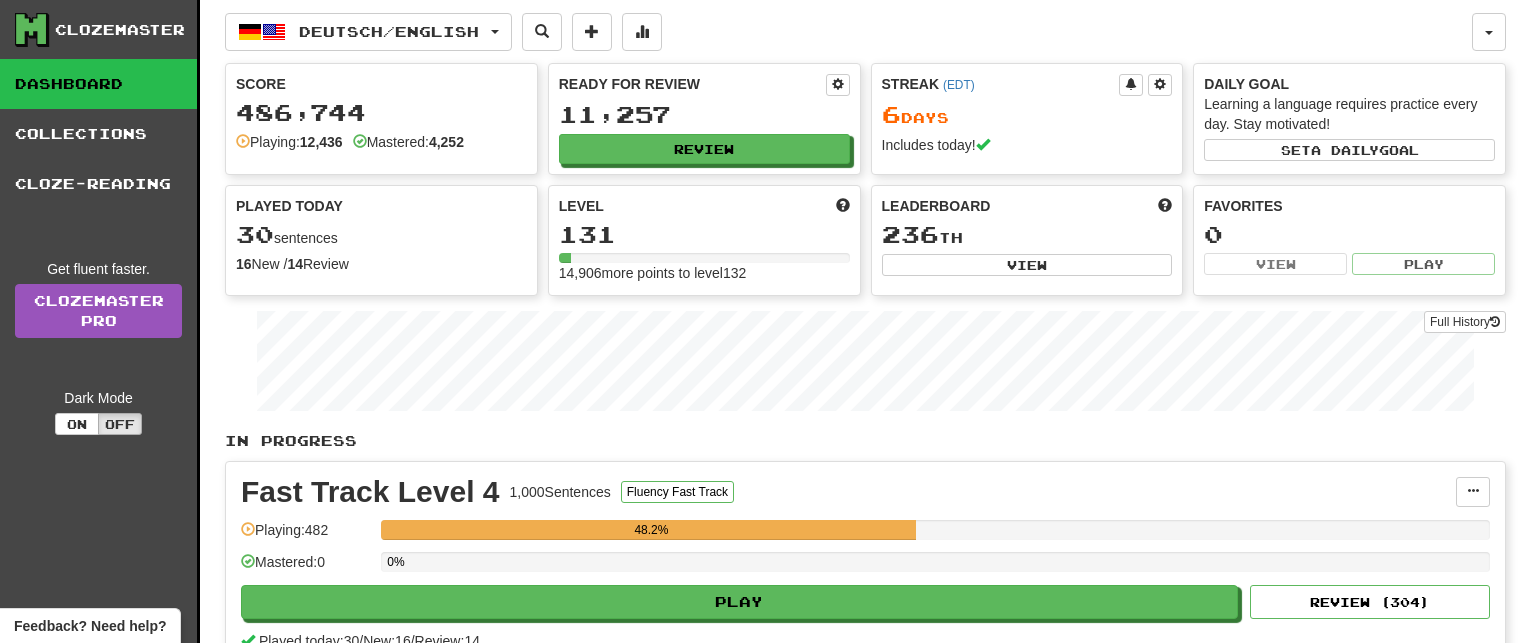 scroll, scrollTop: 0, scrollLeft: 0, axis: both 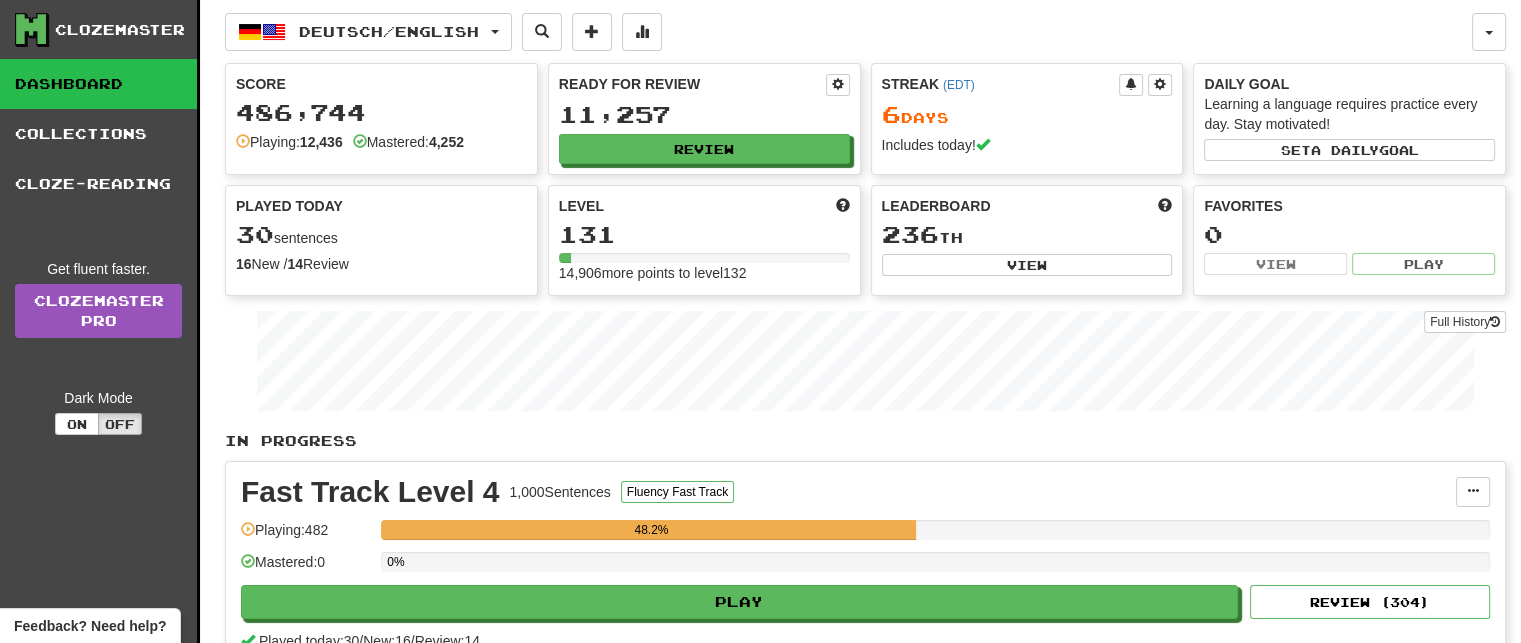 click on "6  Day s" at bounding box center [1027, 115] 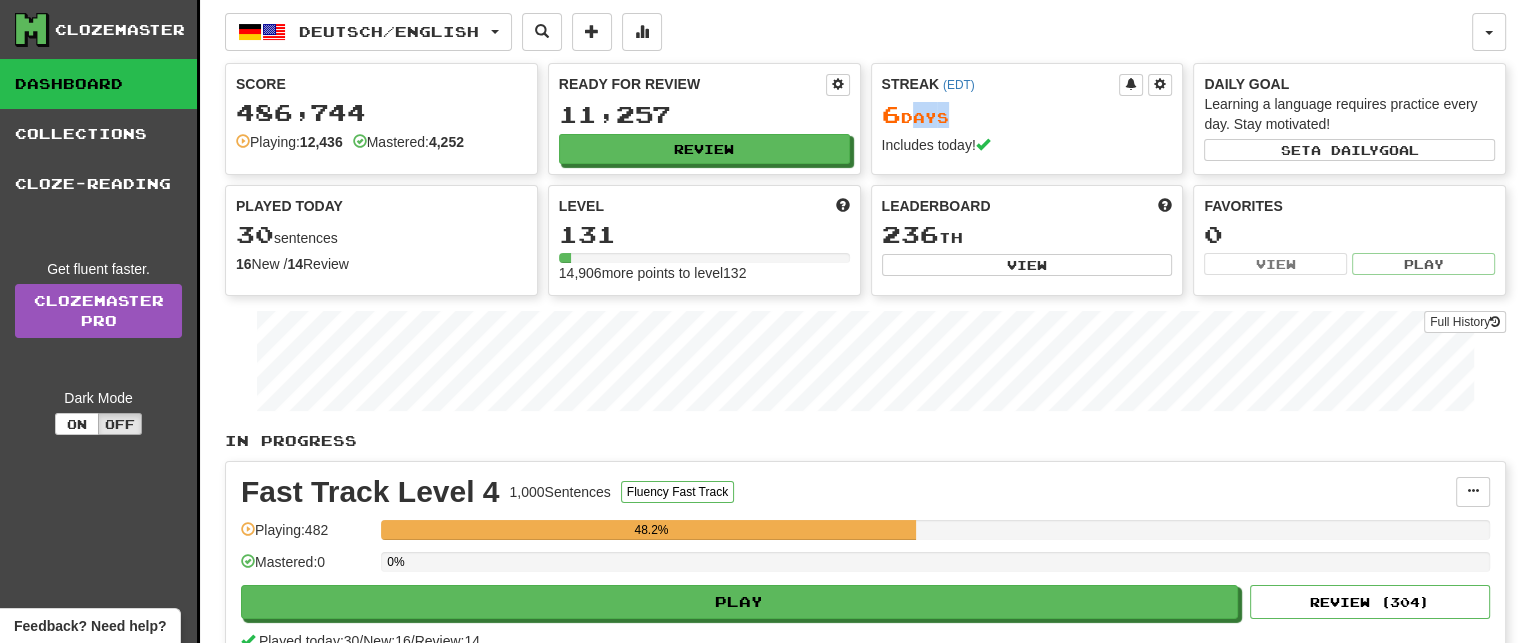 click on "6  Day s" at bounding box center [1027, 115] 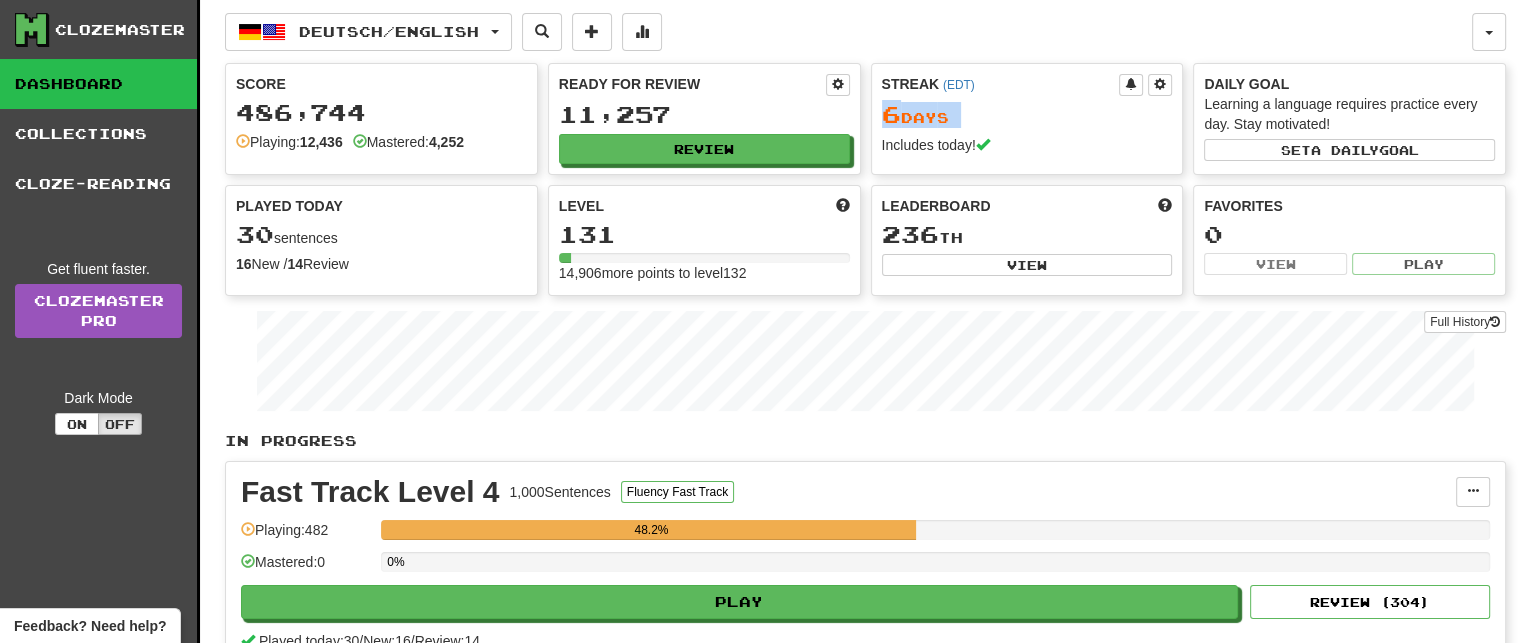 click on "6  Day s" at bounding box center (1027, 115) 